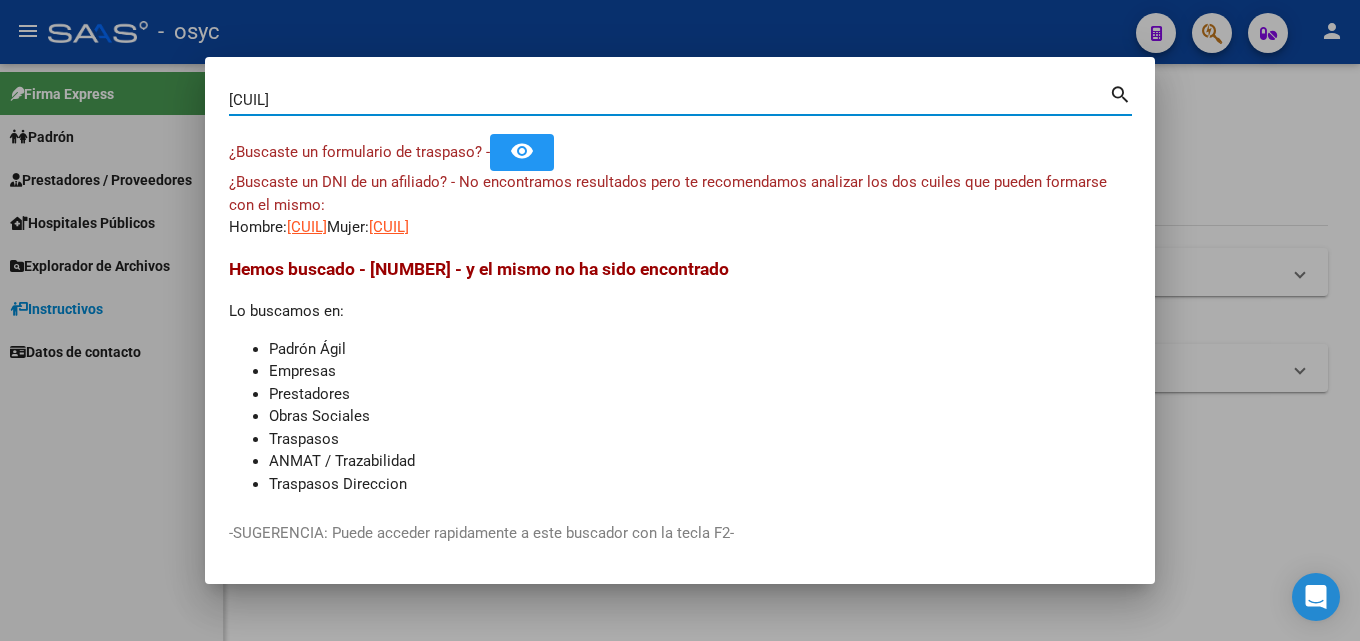 scroll, scrollTop: 0, scrollLeft: 0, axis: both 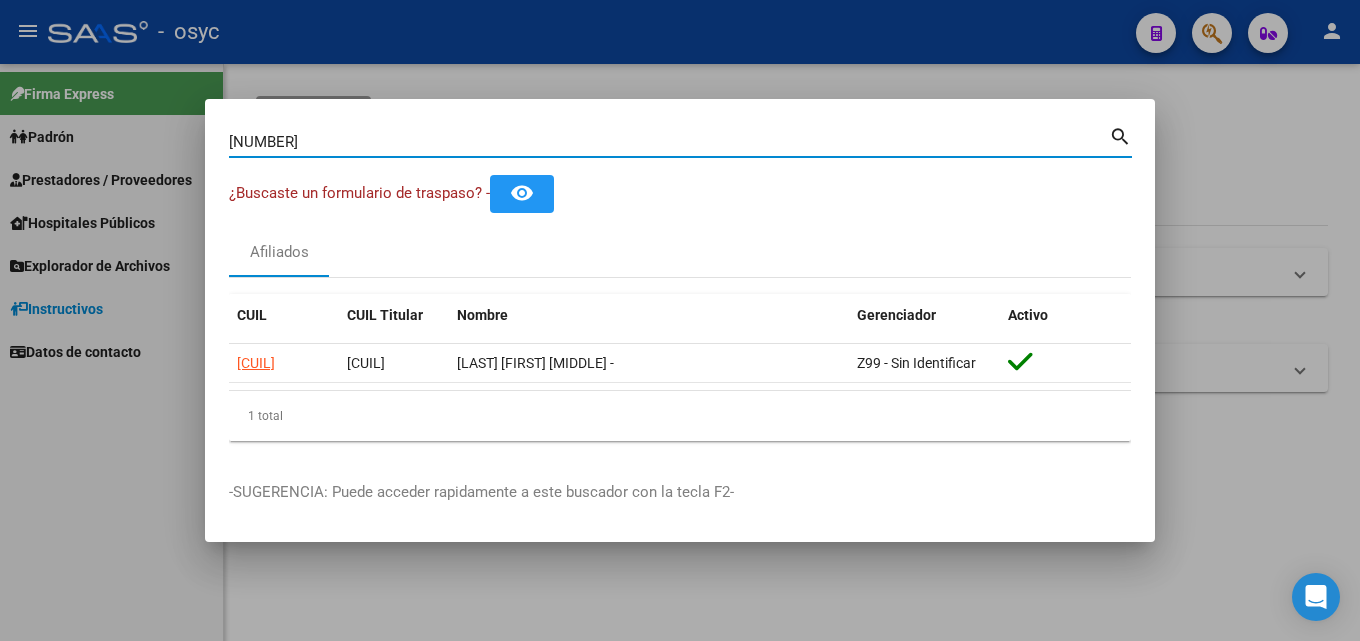 drag, startPoint x: 316, startPoint y: 142, endPoint x: 0, endPoint y: 69, distance: 324.32236 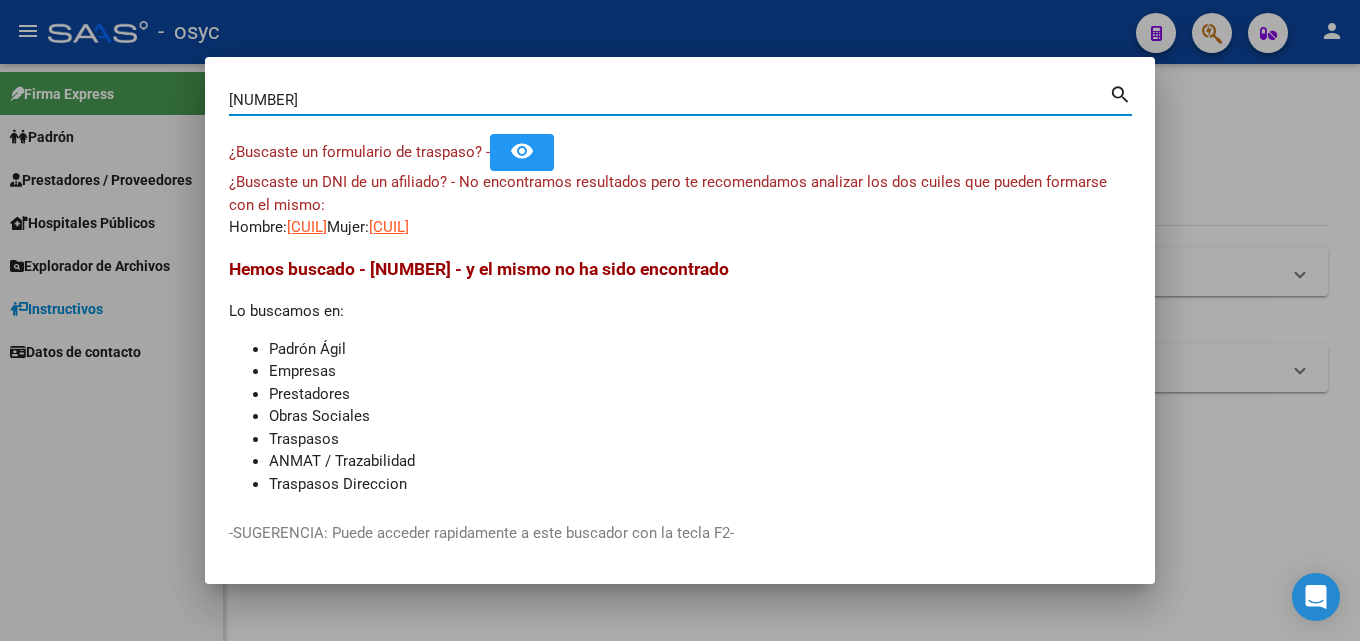 click on "[NUMBER]" at bounding box center [669, 100] 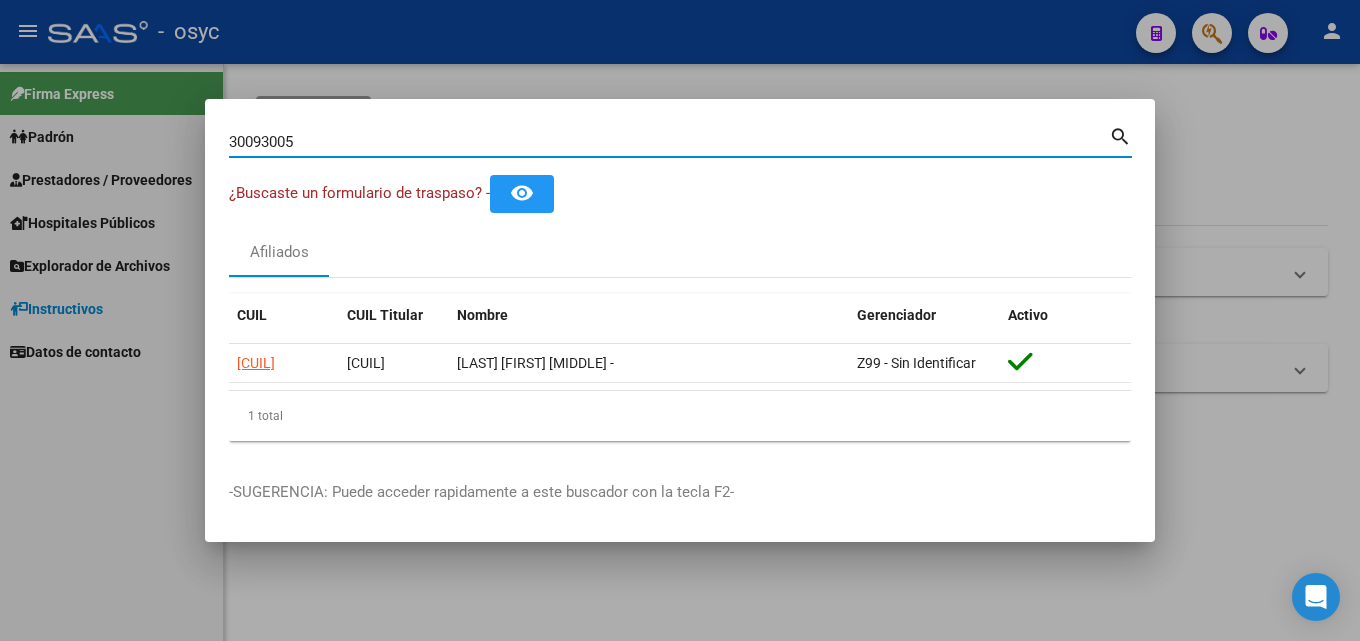 drag, startPoint x: 290, startPoint y: 137, endPoint x: 0, endPoint y: 105, distance: 291.76016 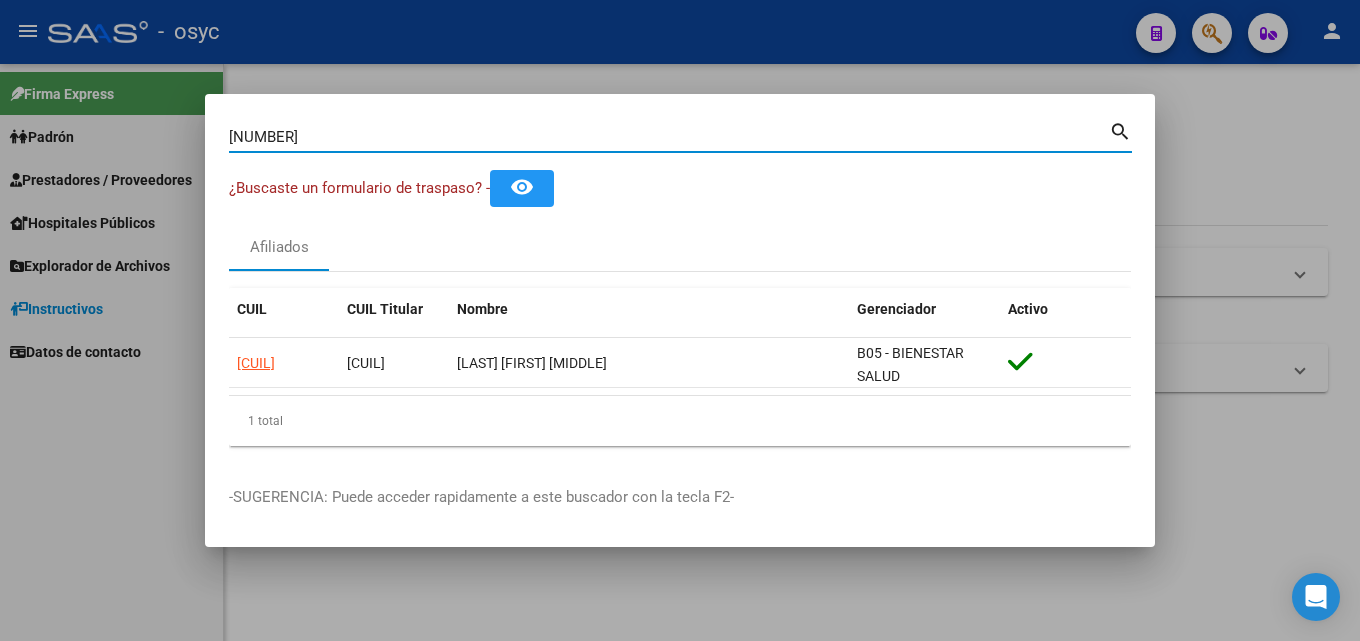 drag, startPoint x: 176, startPoint y: 139, endPoint x: 49, endPoint y: 145, distance: 127.141655 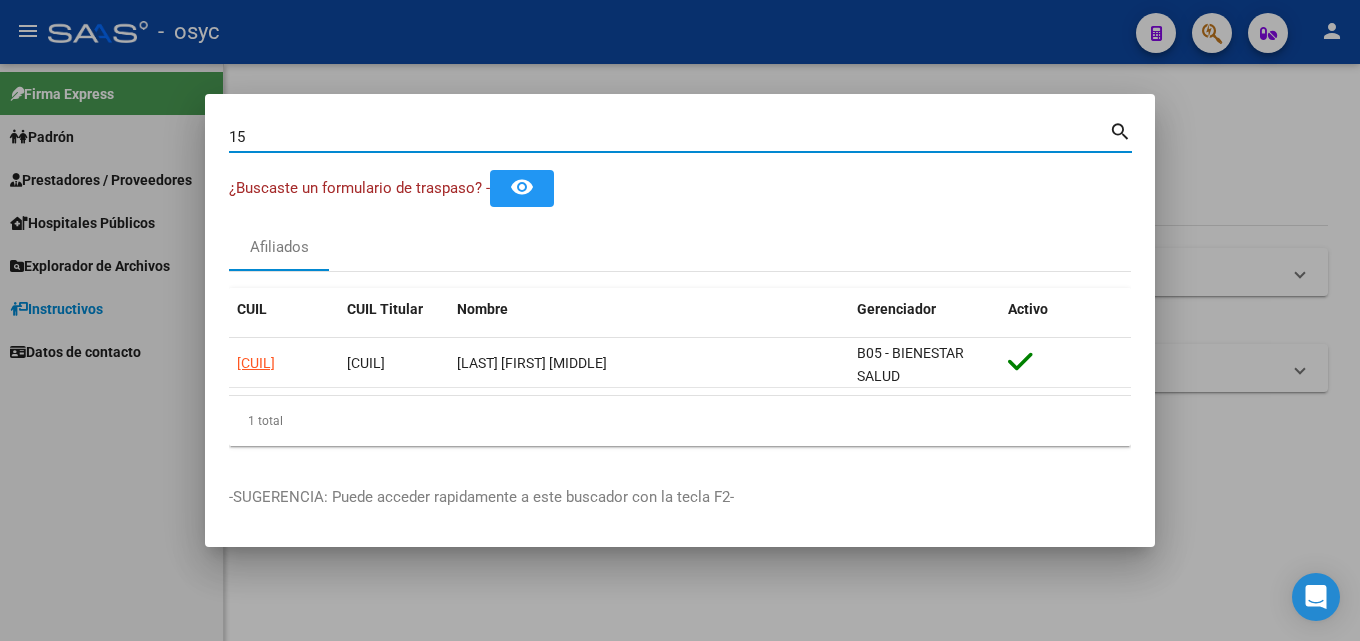 type on "1" 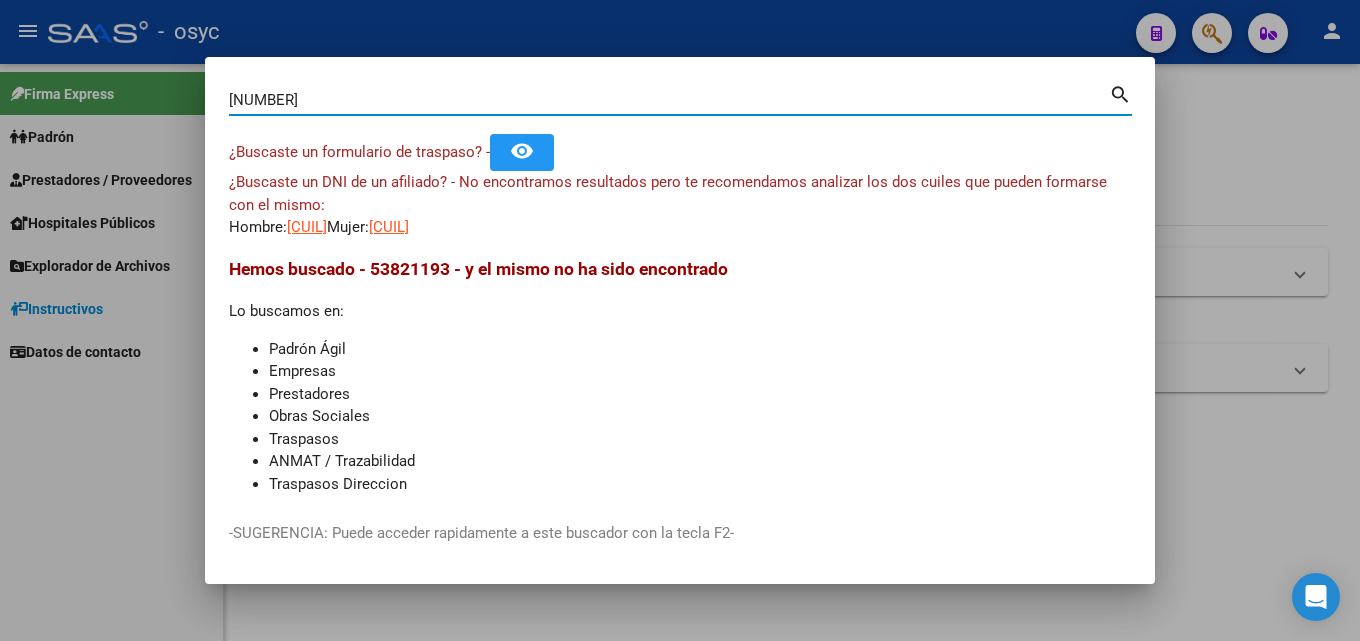 drag, startPoint x: 146, startPoint y: 135, endPoint x: 0, endPoint y: 125, distance: 146.34207 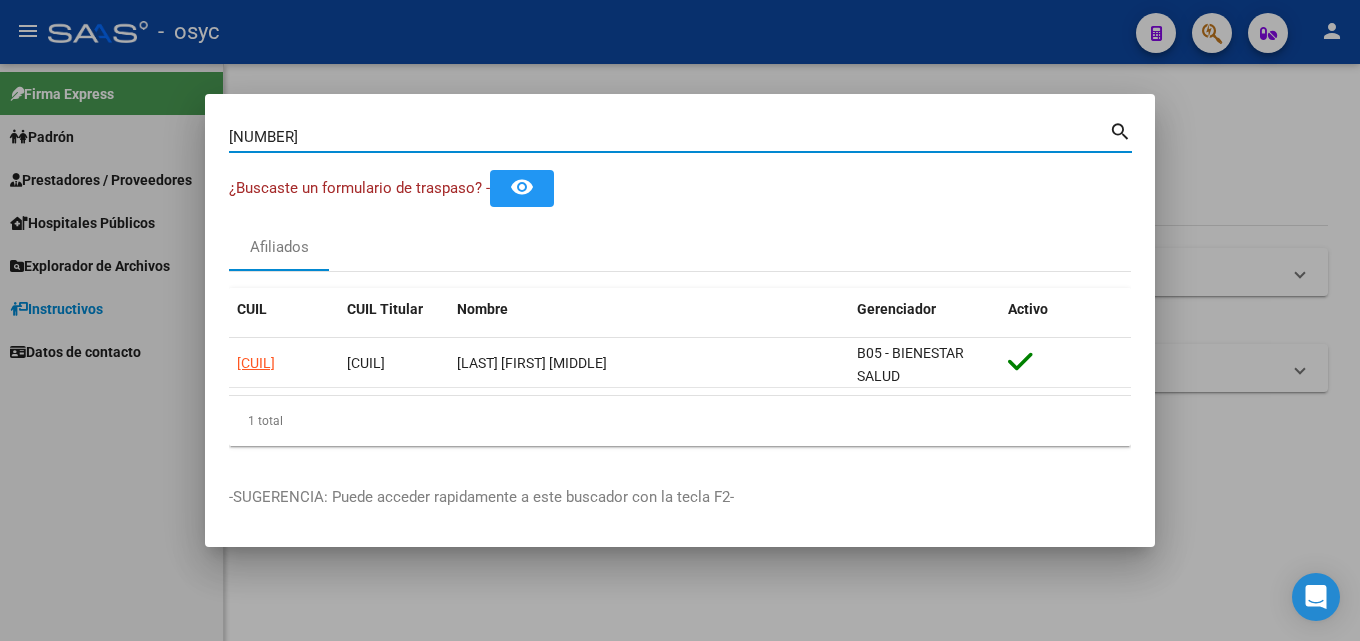 drag, startPoint x: 351, startPoint y: 130, endPoint x: 0, endPoint y: 148, distance: 351.46124 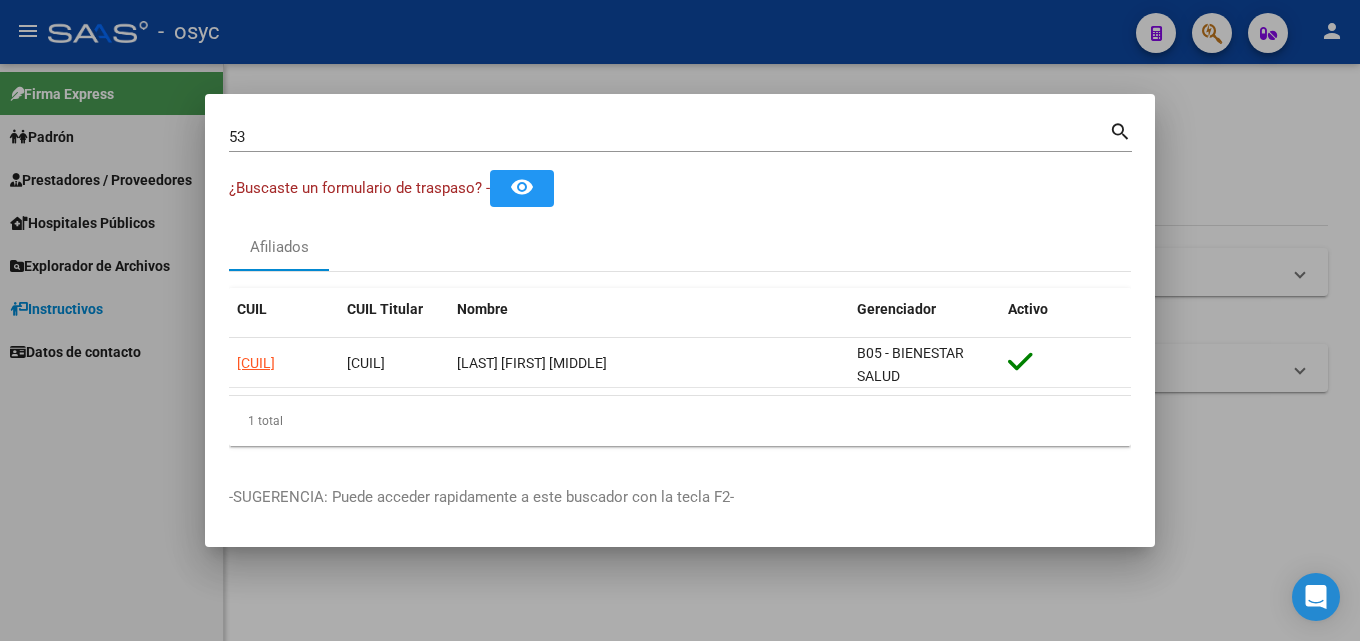click on "53 Buscar (apellido, dni, cuil, nro traspaso, cuit, obra social)" at bounding box center (669, 137) 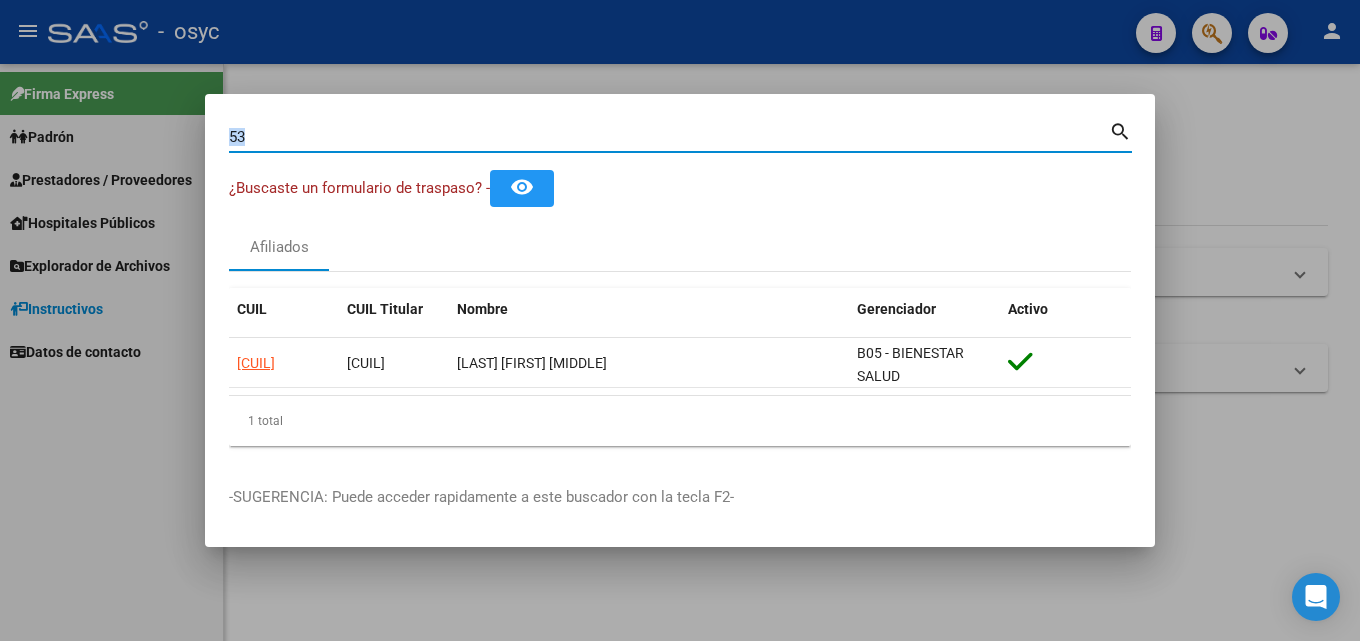 click on "53 Buscar (apellido, dni, cuil, nro traspaso, cuit, obra social)" at bounding box center (669, 137) 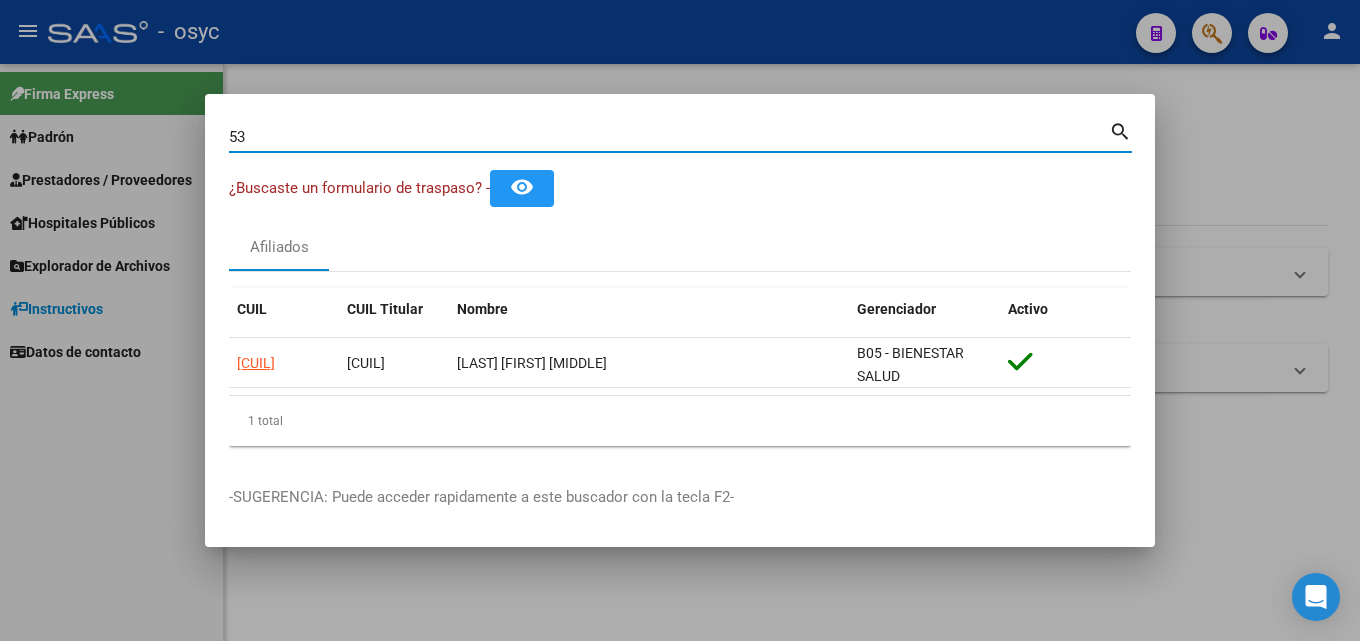 click on "53" at bounding box center [669, 137] 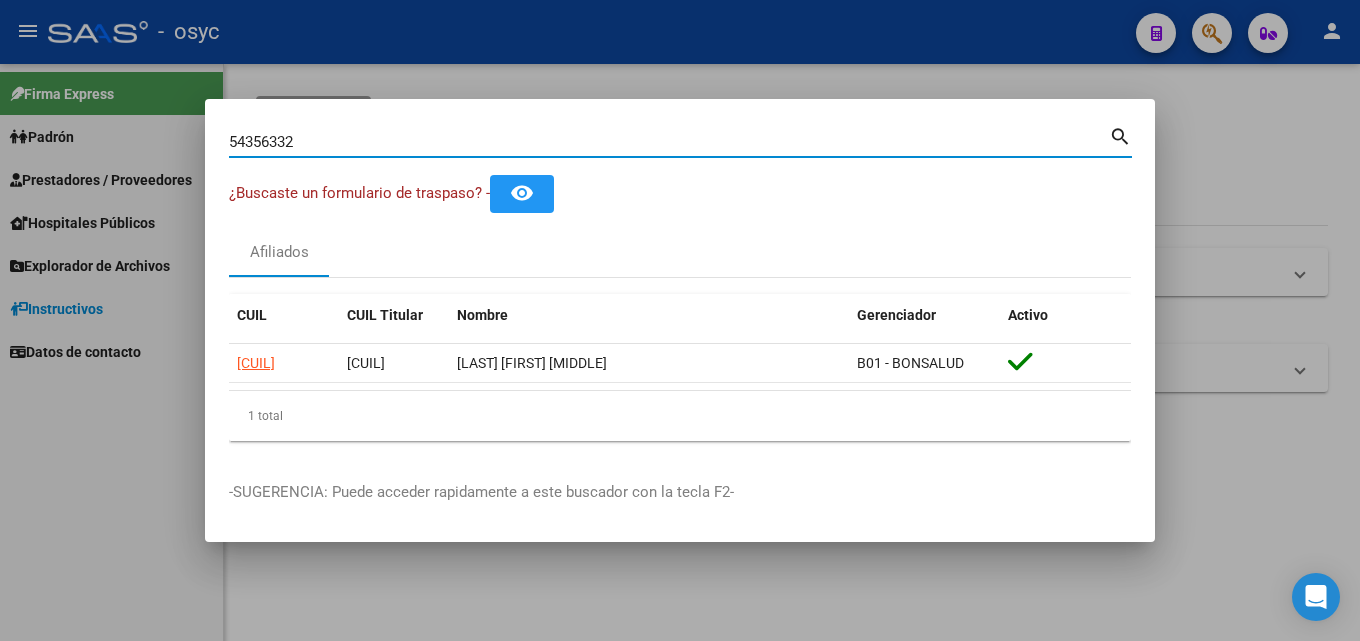 drag, startPoint x: 37, startPoint y: 131, endPoint x: 1, endPoint y: 122, distance: 37.107952 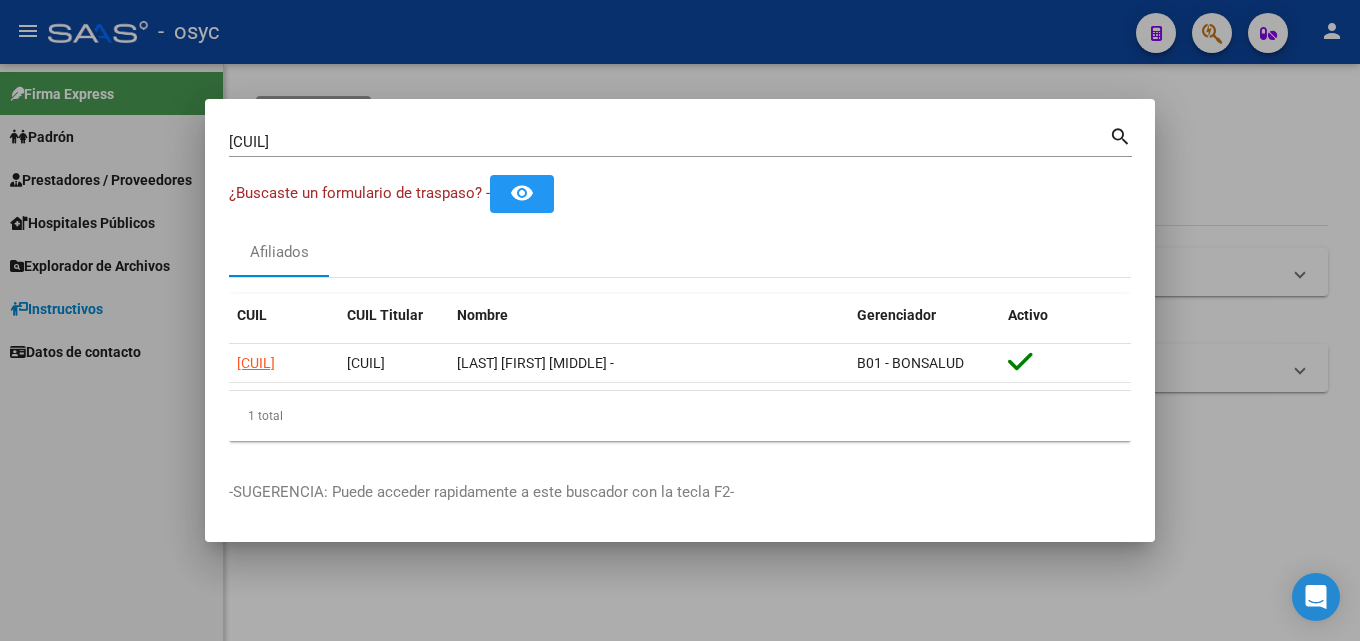 drag, startPoint x: 358, startPoint y: 150, endPoint x: 165, endPoint y: 135, distance: 193.58203 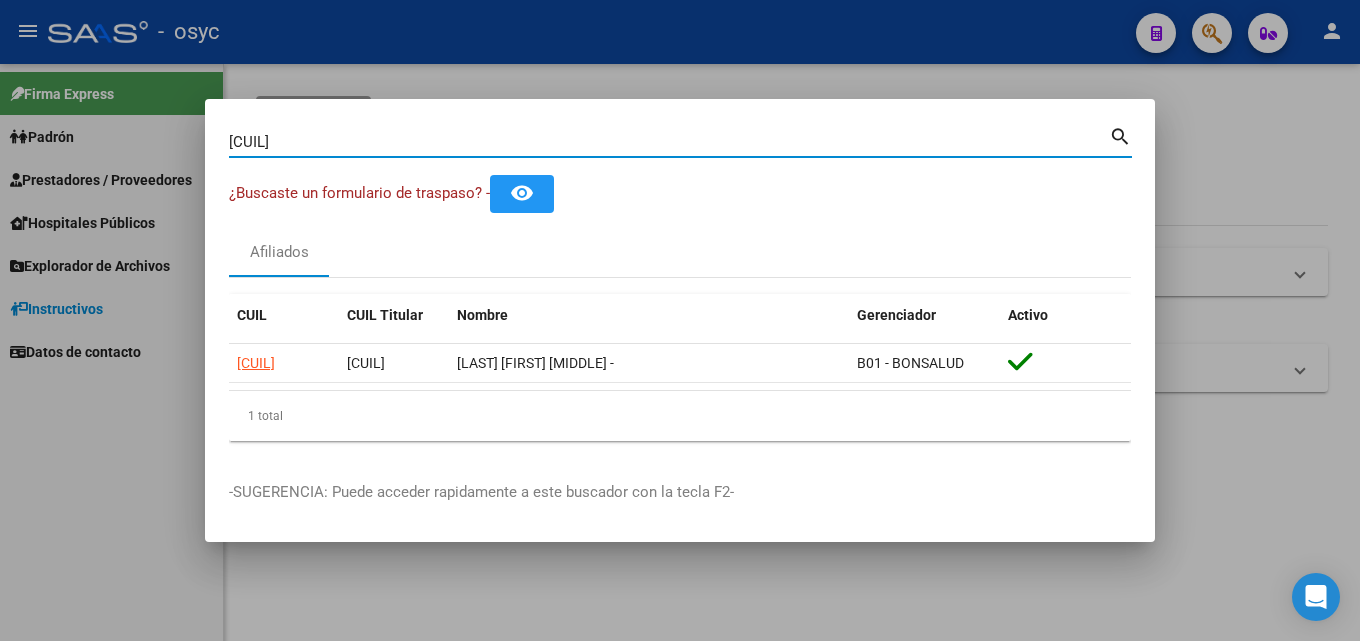 click on "[CUIL]" at bounding box center [669, 142] 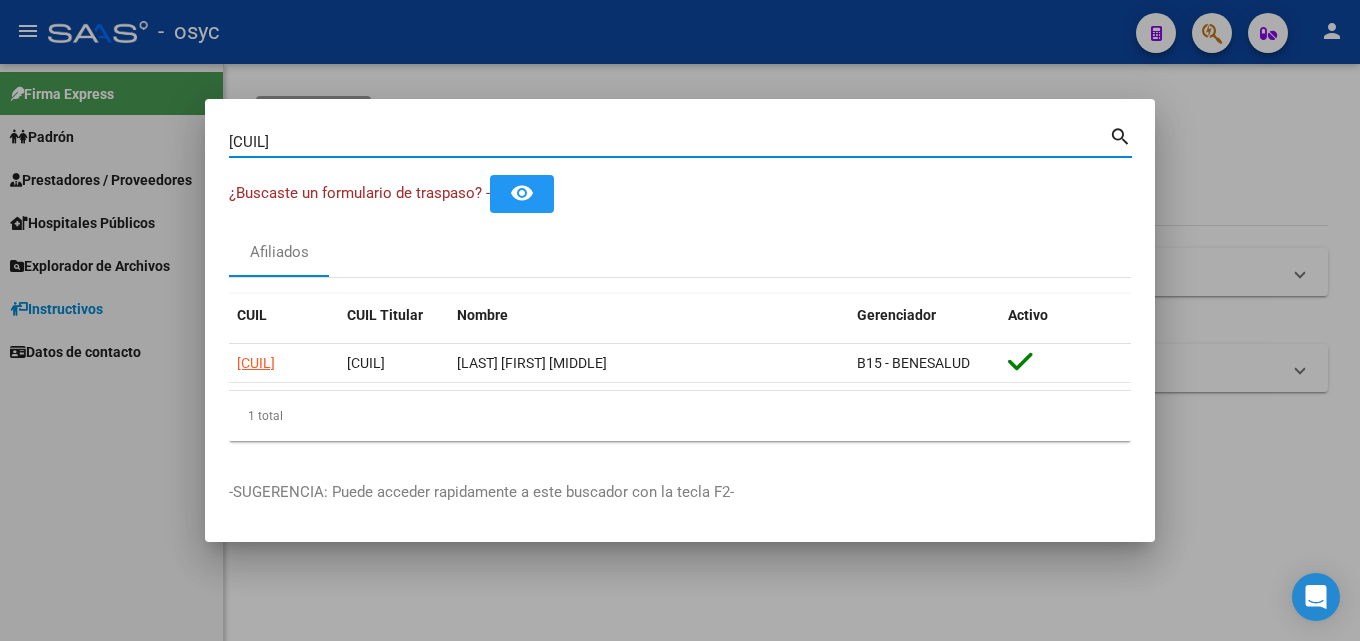 drag, startPoint x: 321, startPoint y: 145, endPoint x: 106, endPoint y: 164, distance: 215.8379 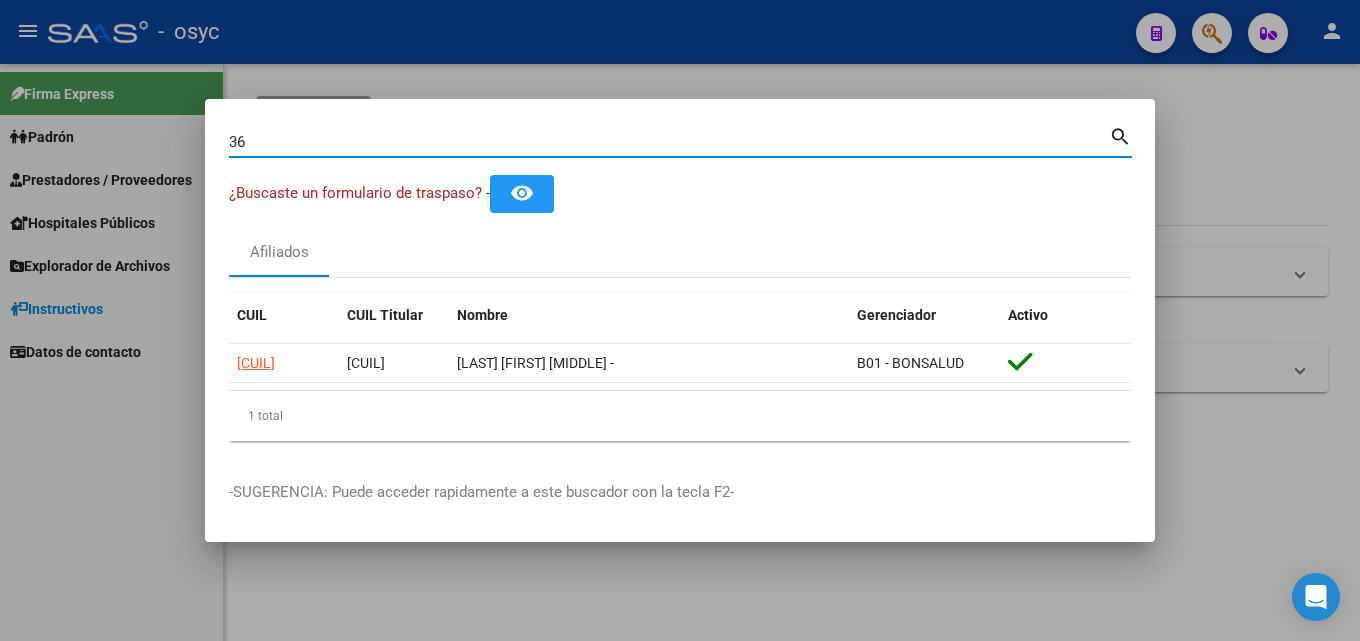 type on "3" 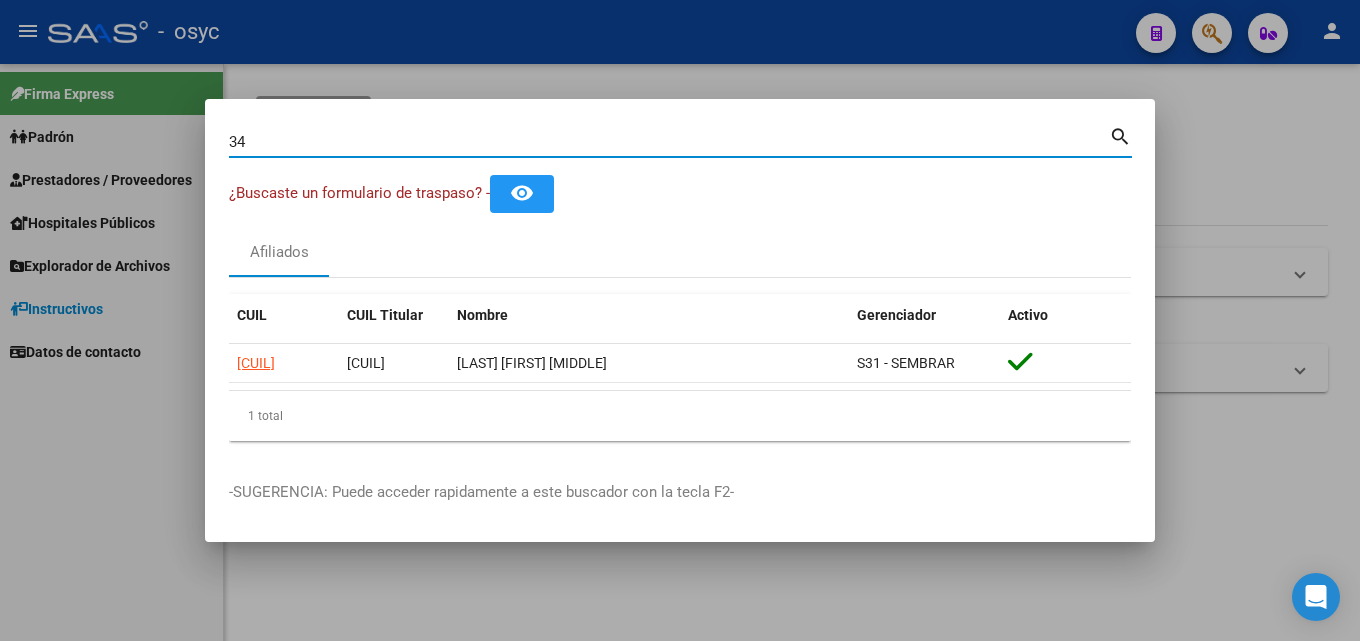 type on "3" 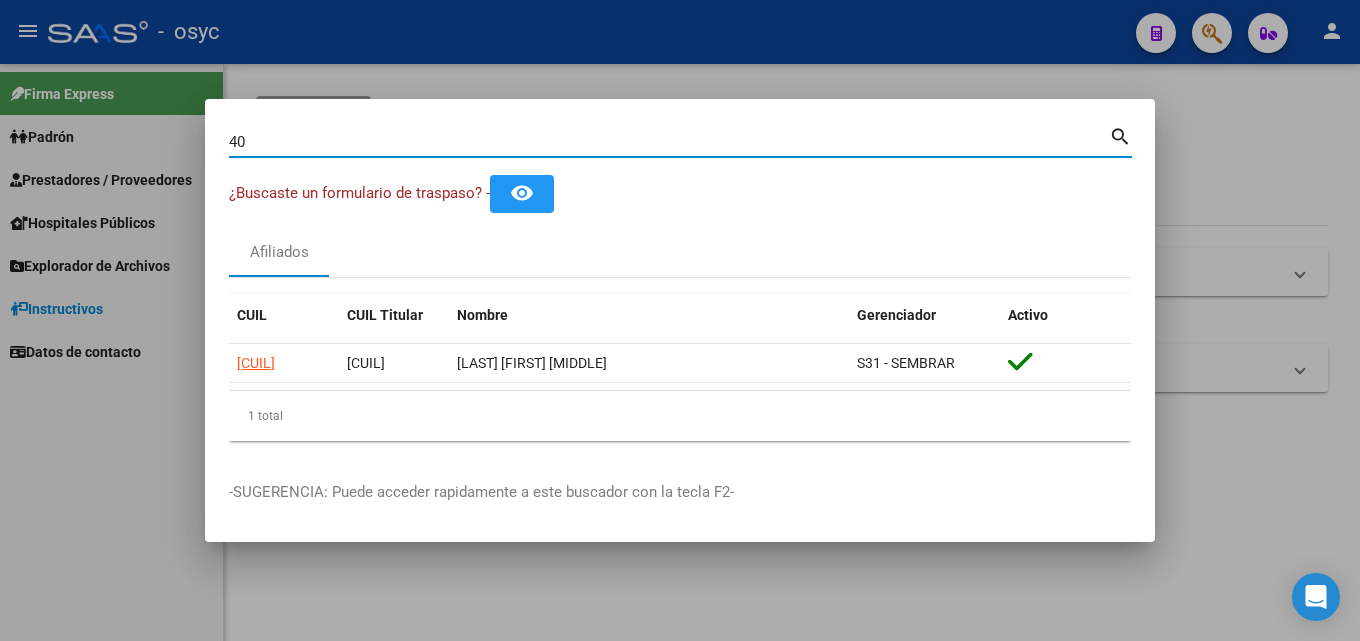type on "4" 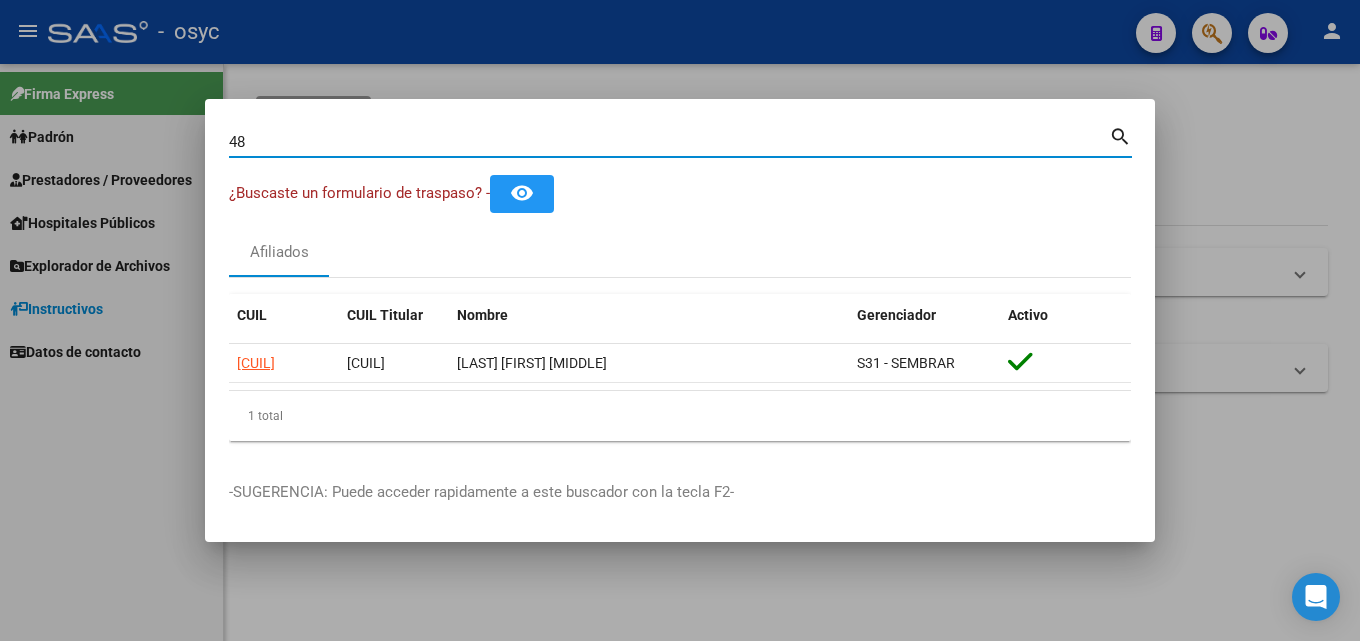 type on "4" 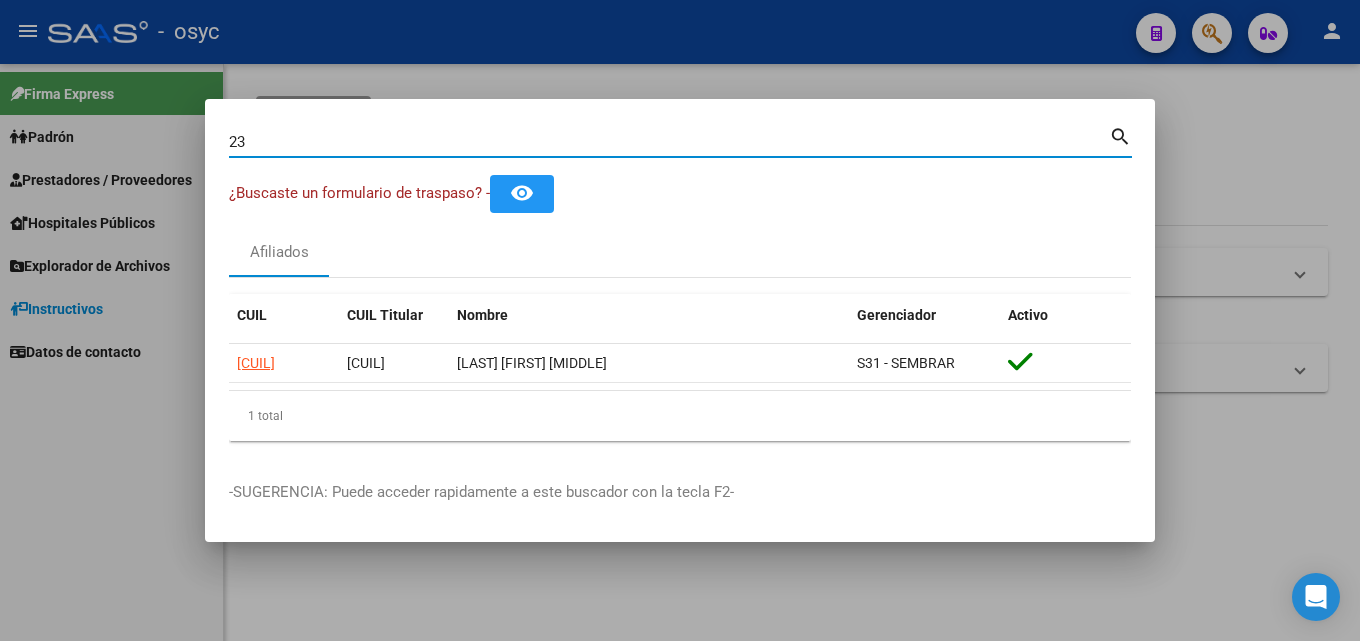 type on "2" 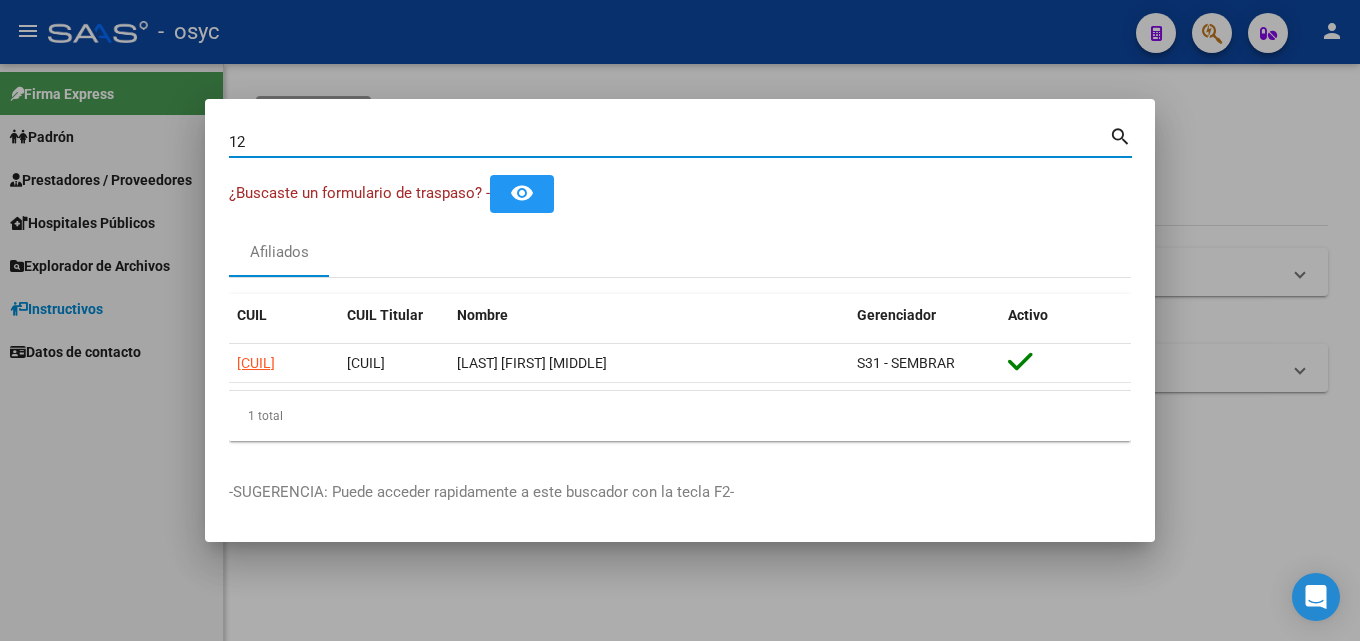 type on "1" 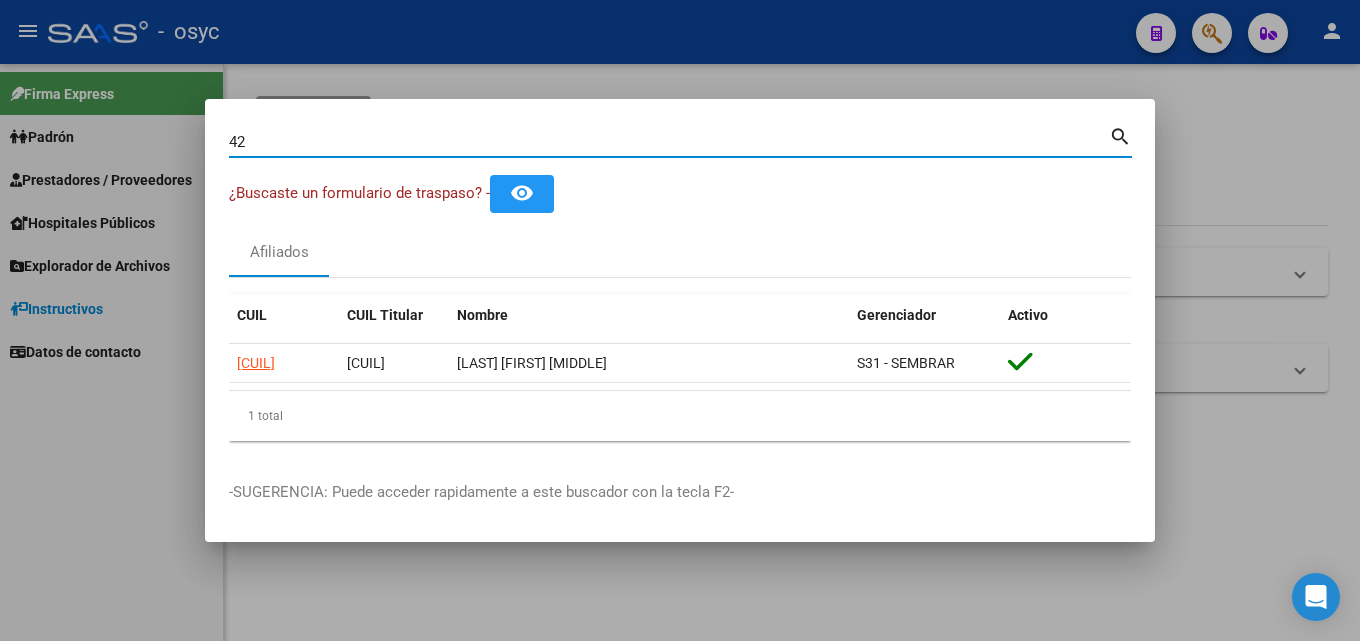 type on "4" 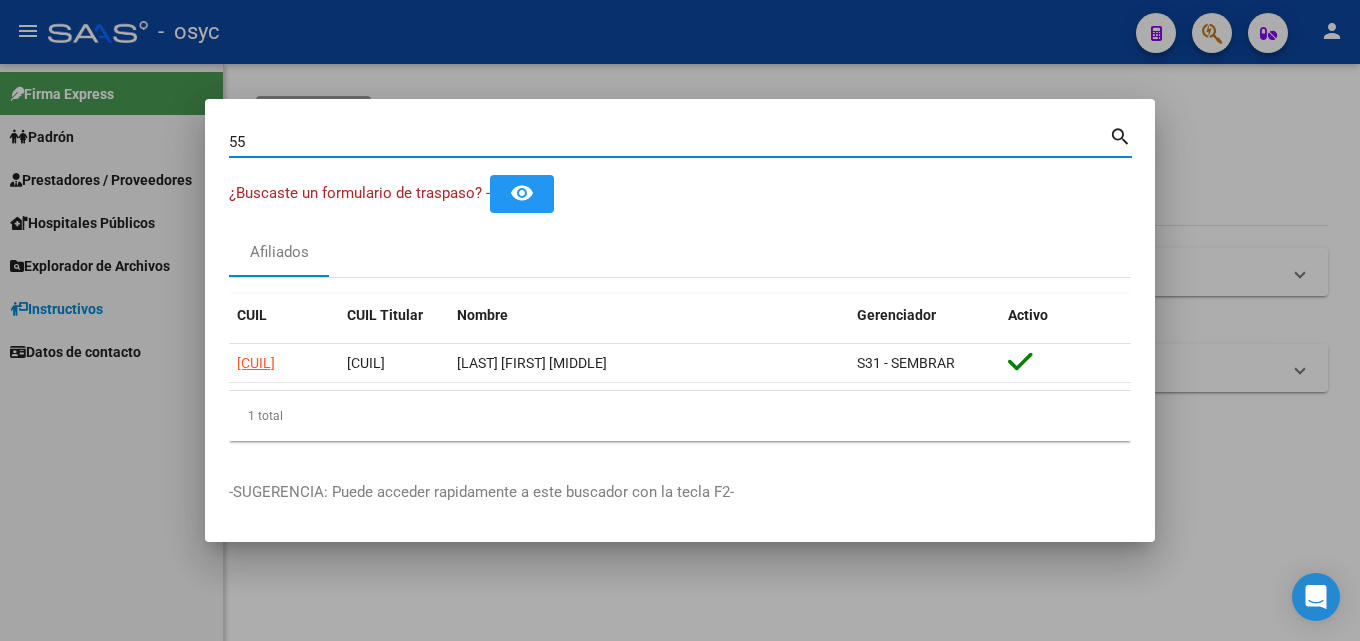 type on "5" 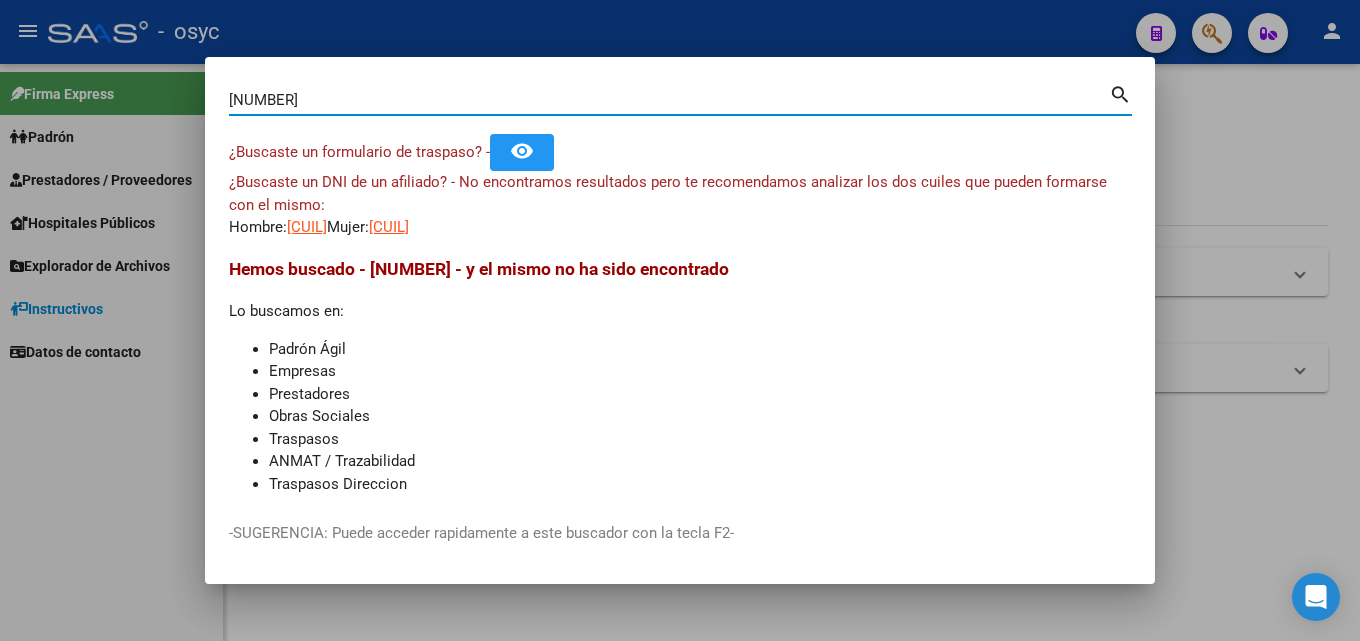 drag, startPoint x: 307, startPoint y: 103, endPoint x: 0, endPoint y: 110, distance: 307.0798 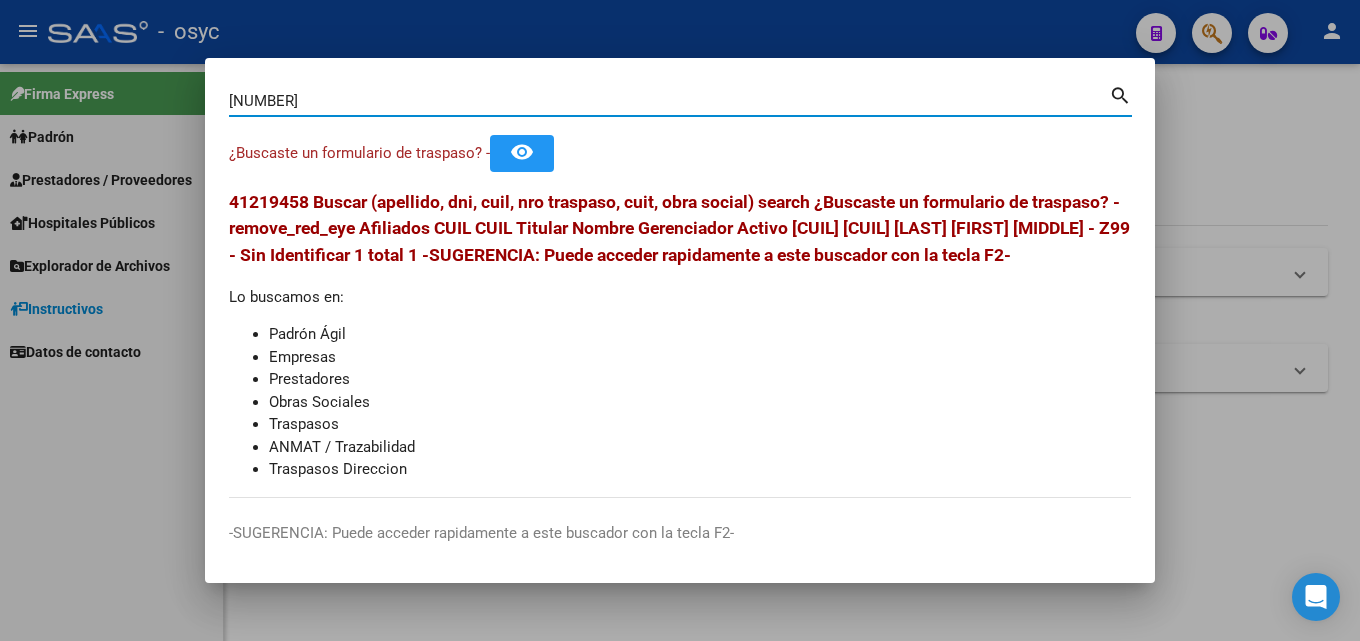 type on "[NUMBER]" 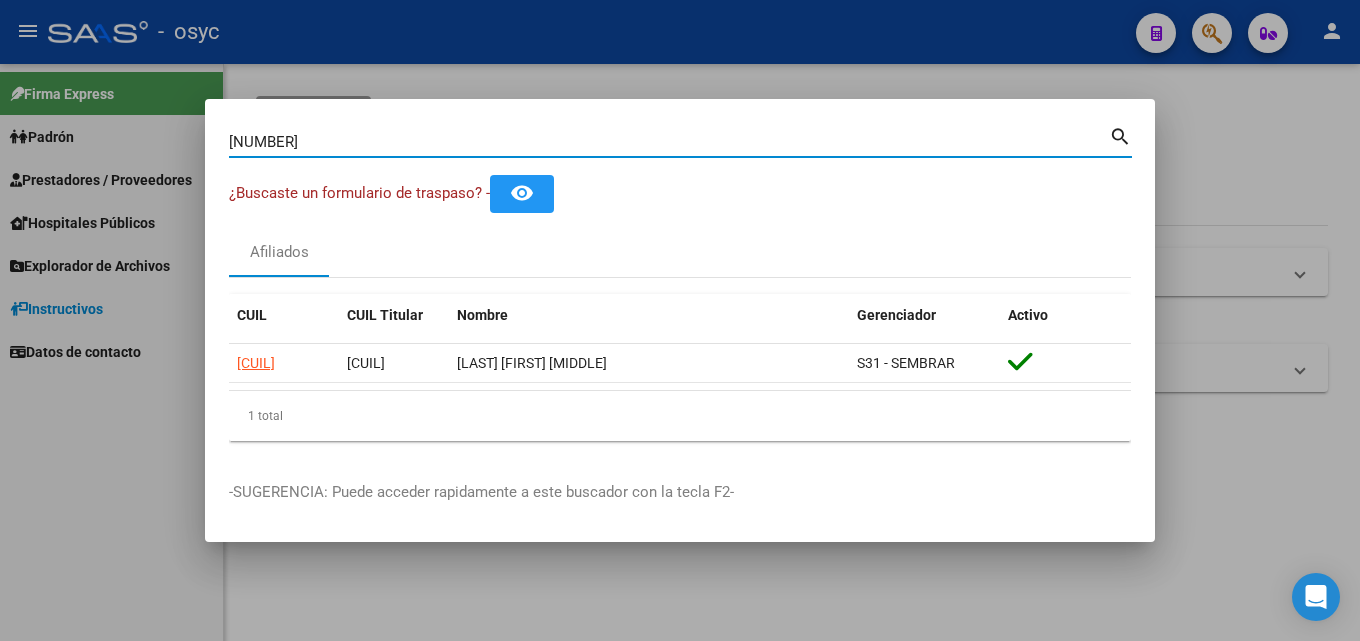drag, startPoint x: 330, startPoint y: 136, endPoint x: 0, endPoint y: 88, distance: 333.47263 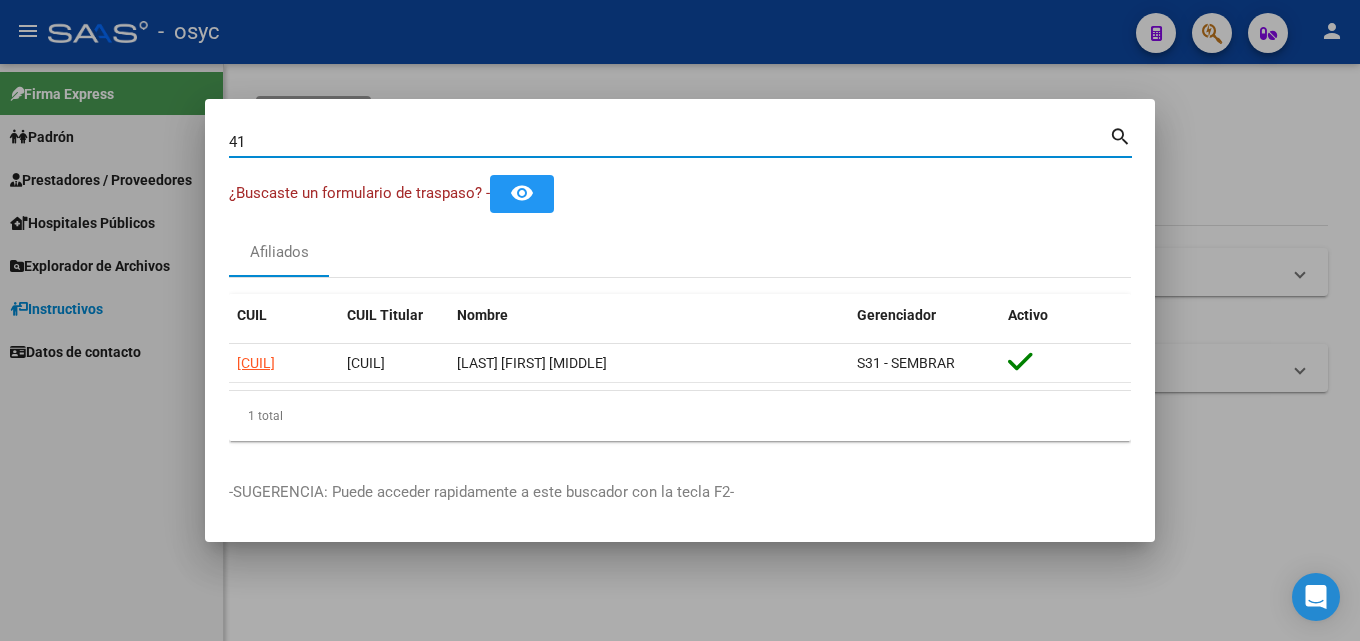 type on "4" 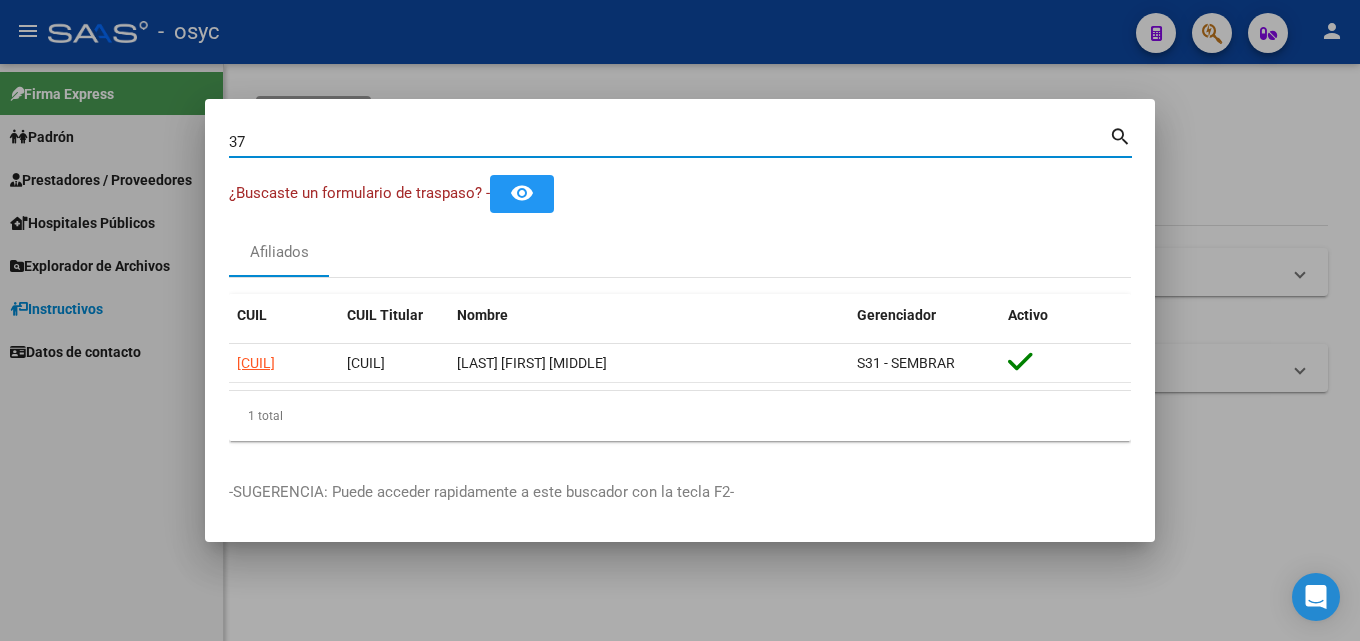 type on "3" 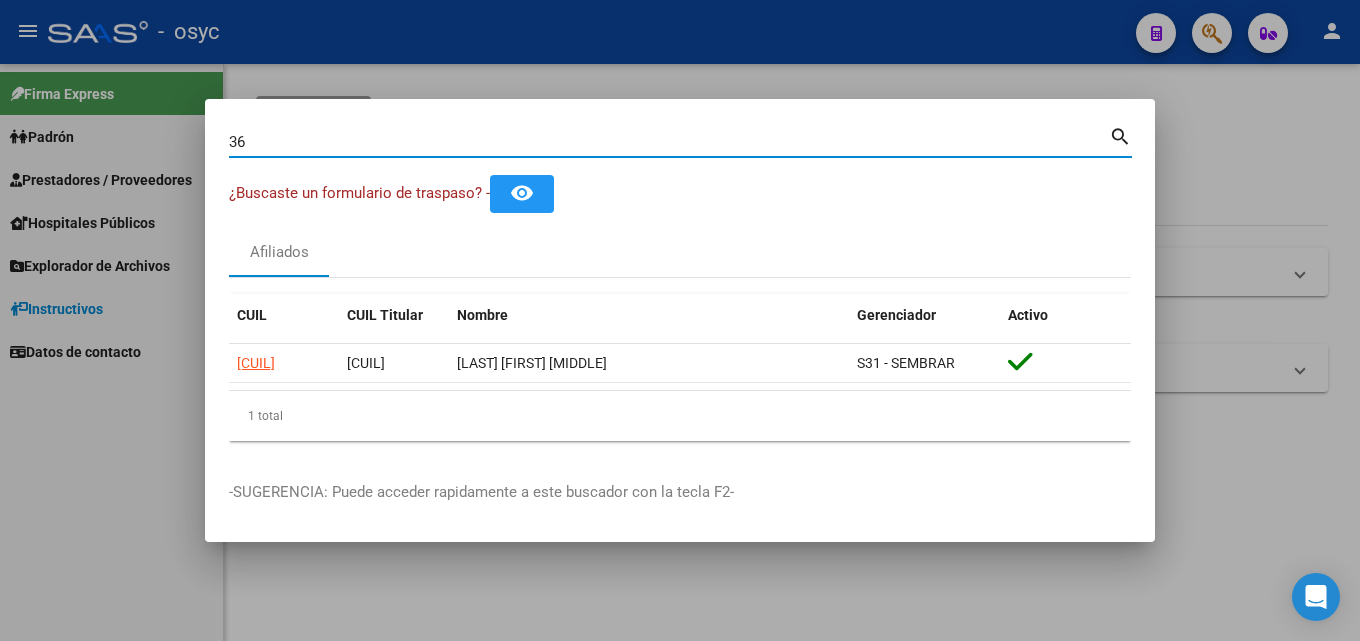 type on "3" 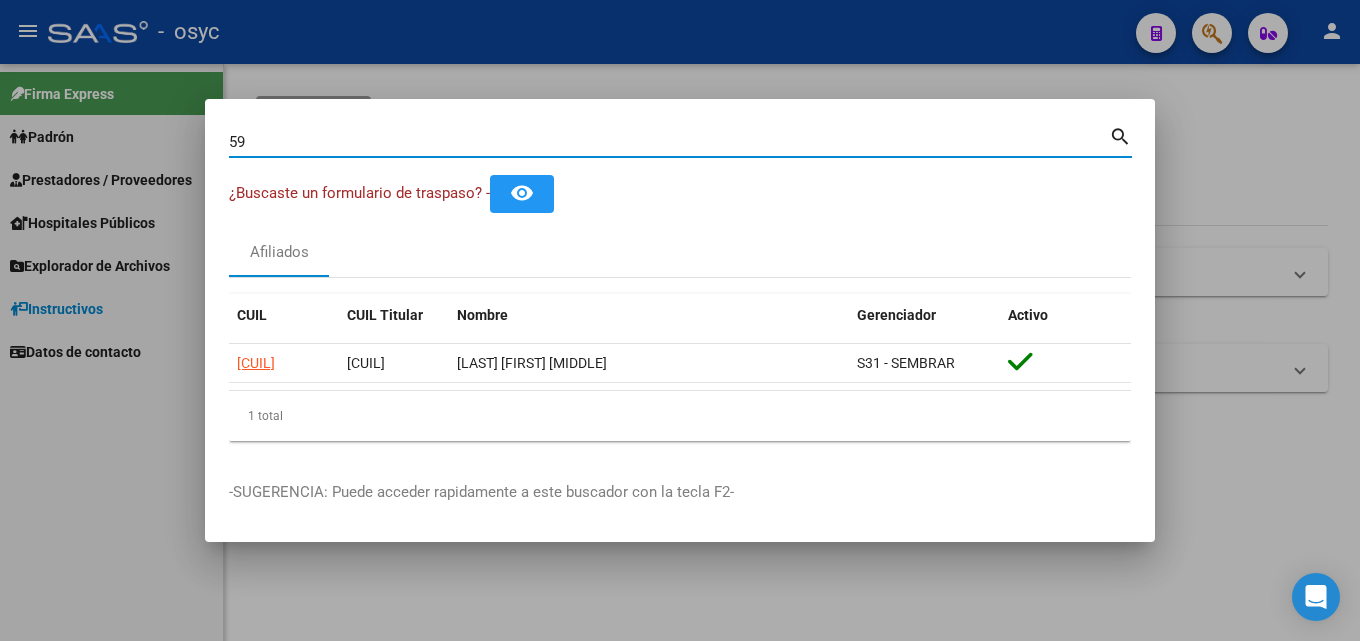 type on "5" 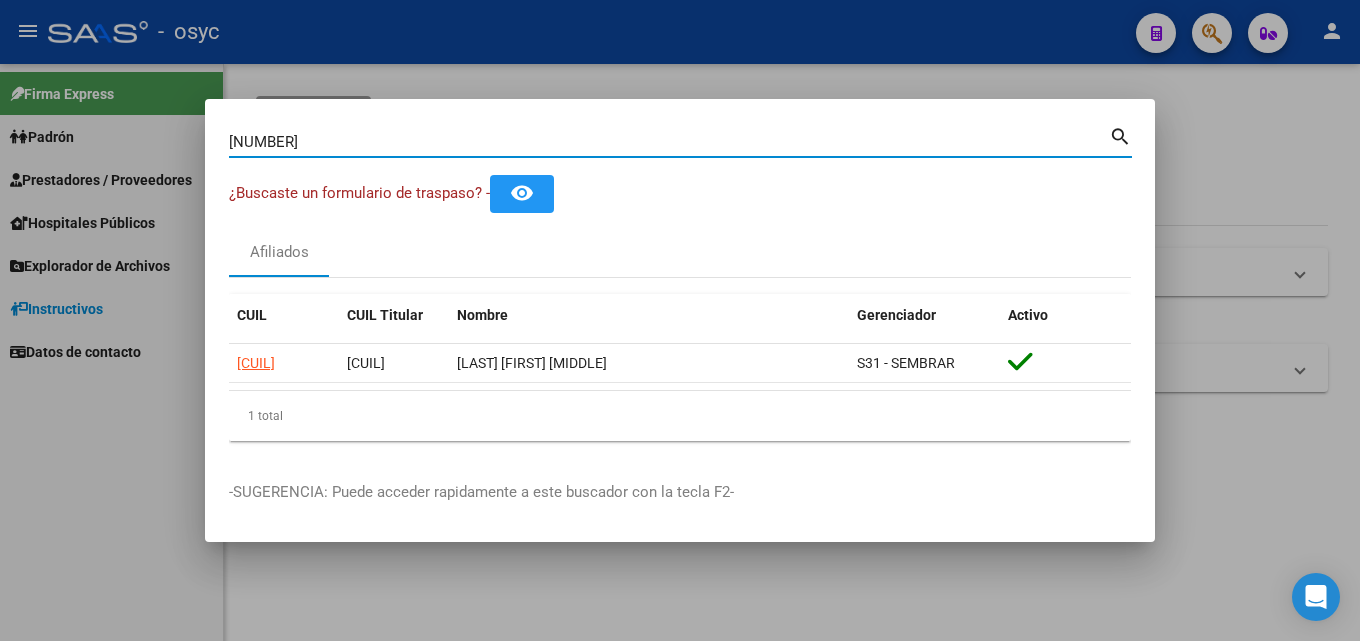 drag, startPoint x: 322, startPoint y: 143, endPoint x: 0, endPoint y: 119, distance: 322.89316 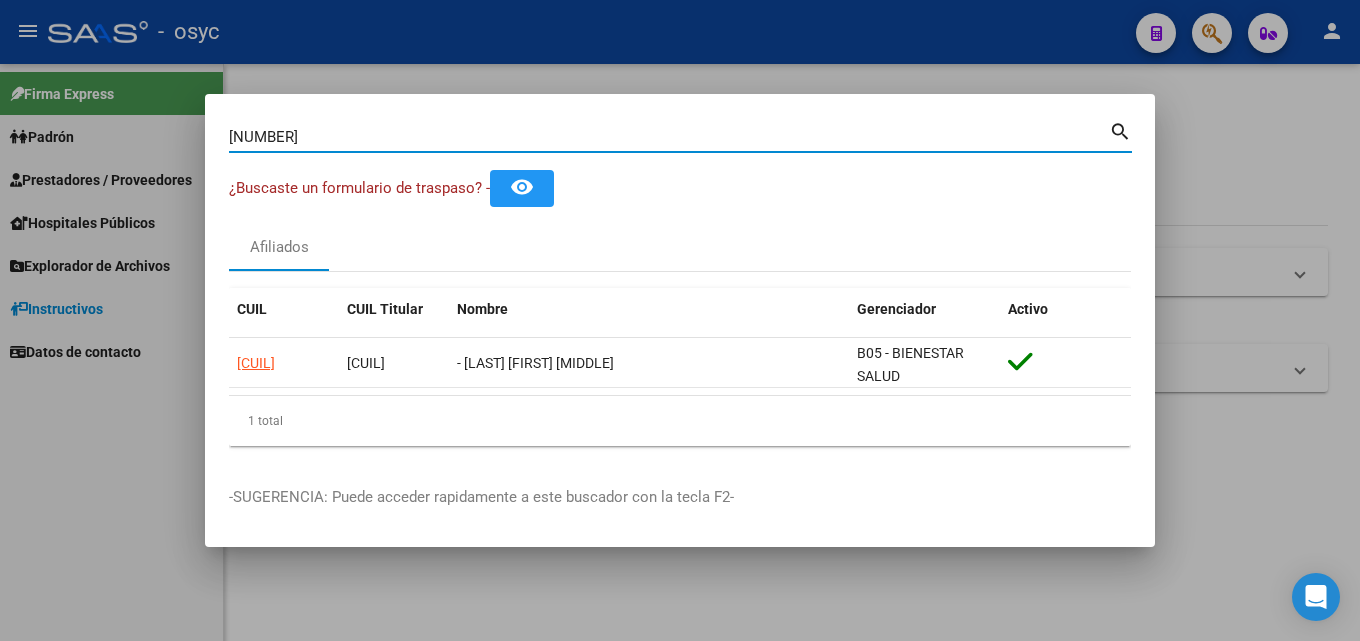 drag, startPoint x: 363, startPoint y: 134, endPoint x: 0, endPoint y: 99, distance: 364.6834 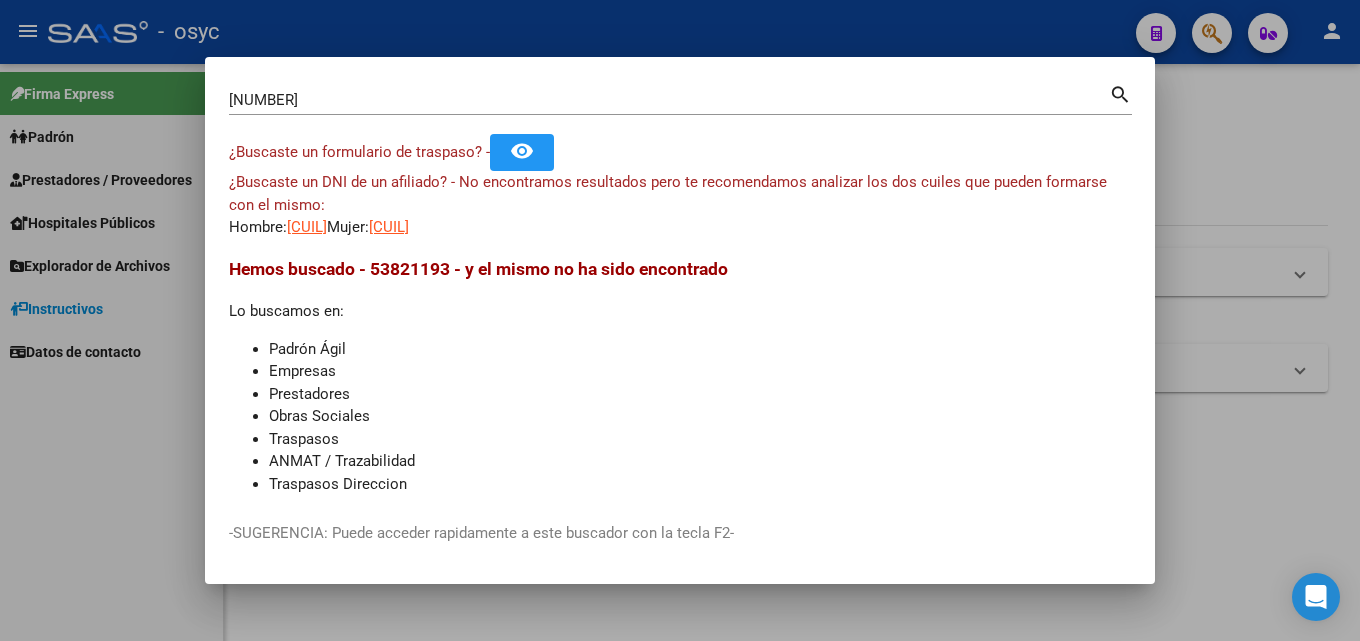 drag, startPoint x: 336, startPoint y: 88, endPoint x: 69, endPoint y: 79, distance: 267.15164 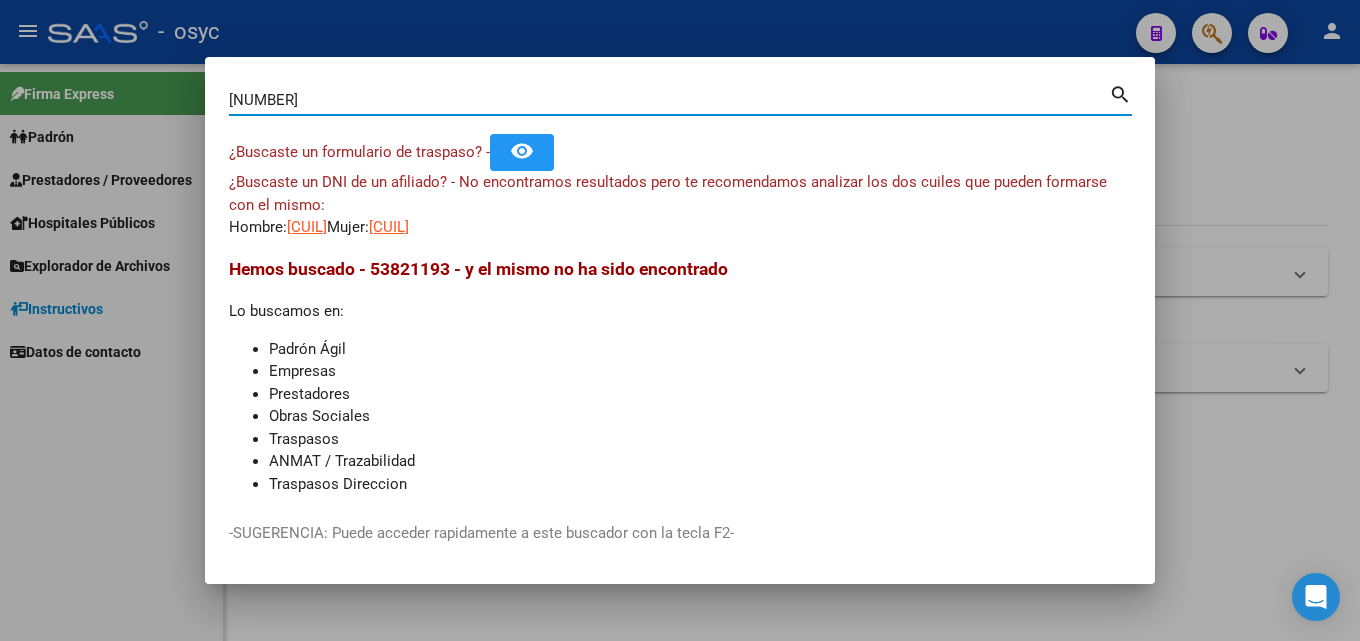 click on "[NUMBER]" at bounding box center [669, 100] 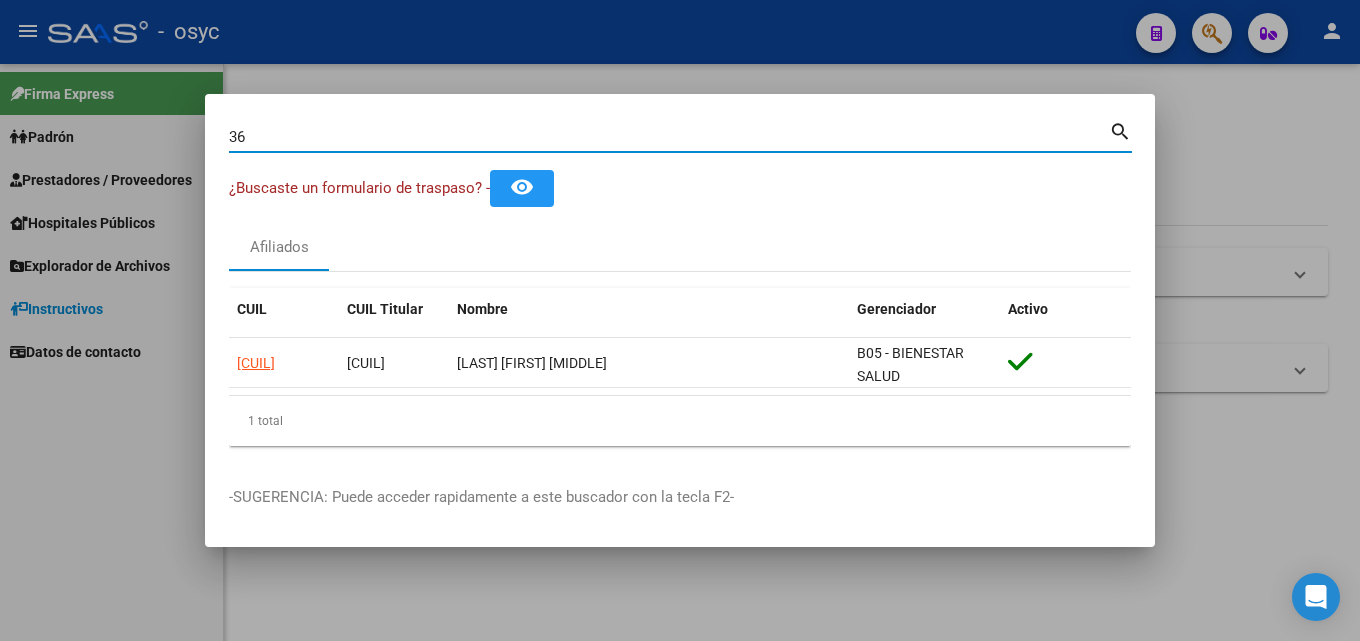type on "3" 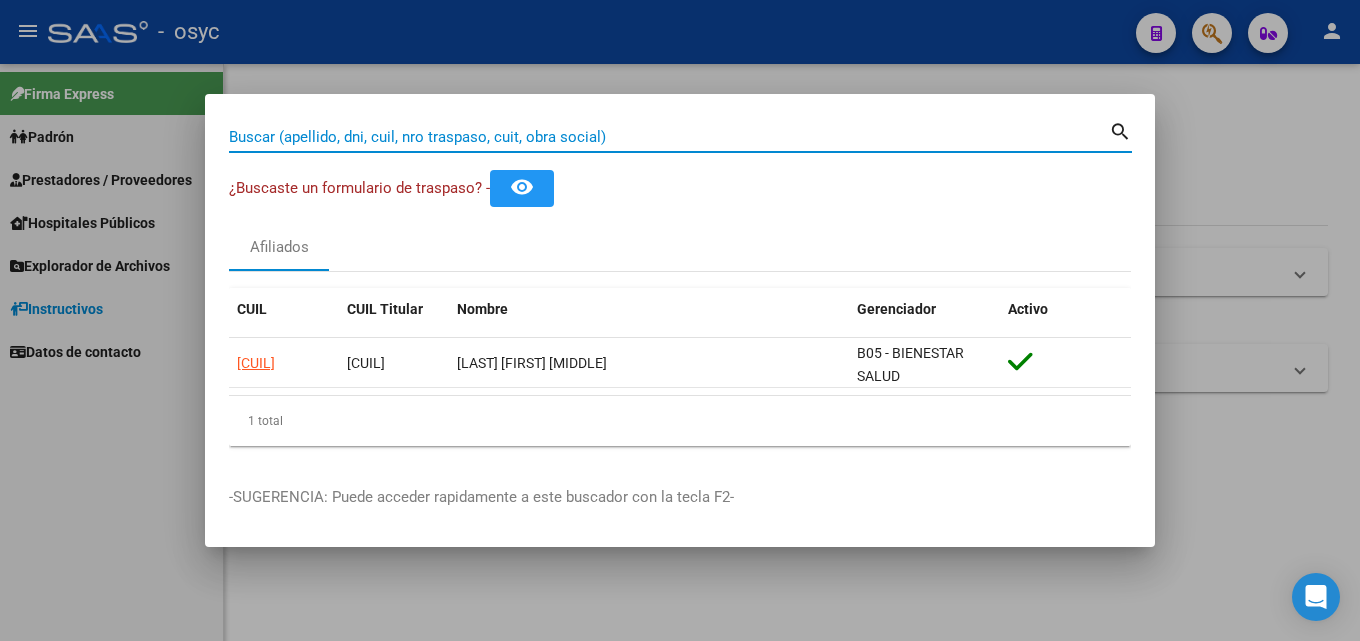type on "3" 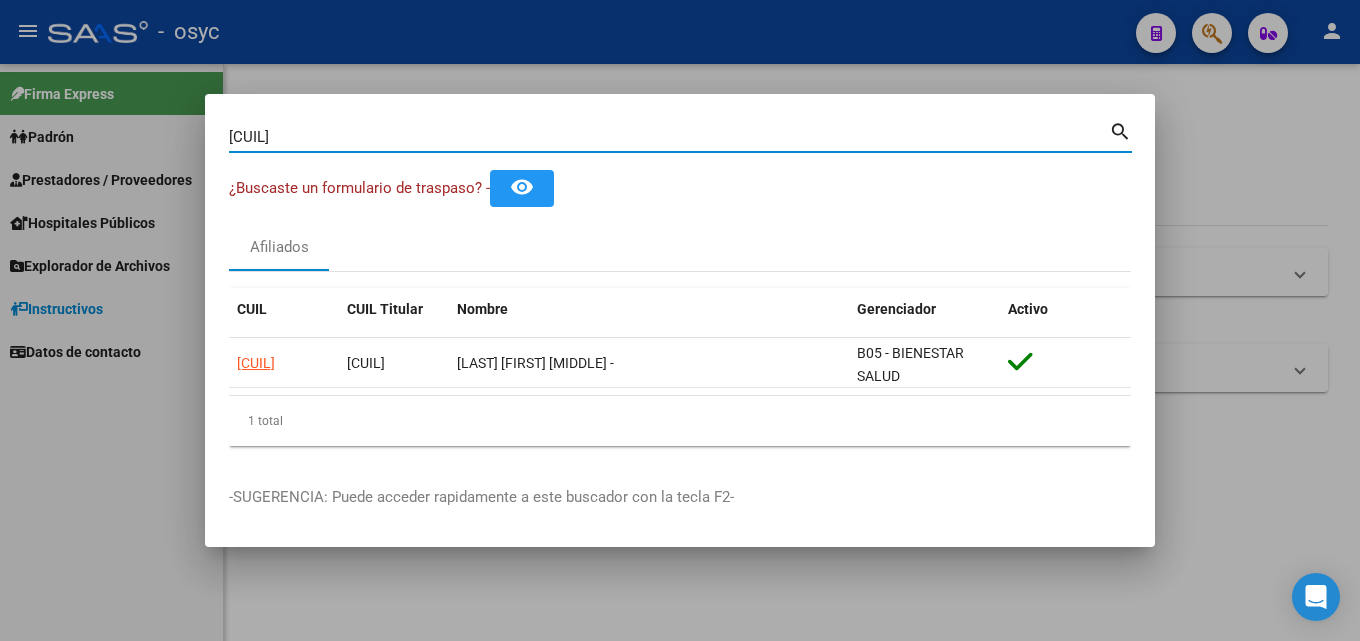 drag, startPoint x: 324, startPoint y: 144, endPoint x: 95, endPoint y: 132, distance: 229.3142 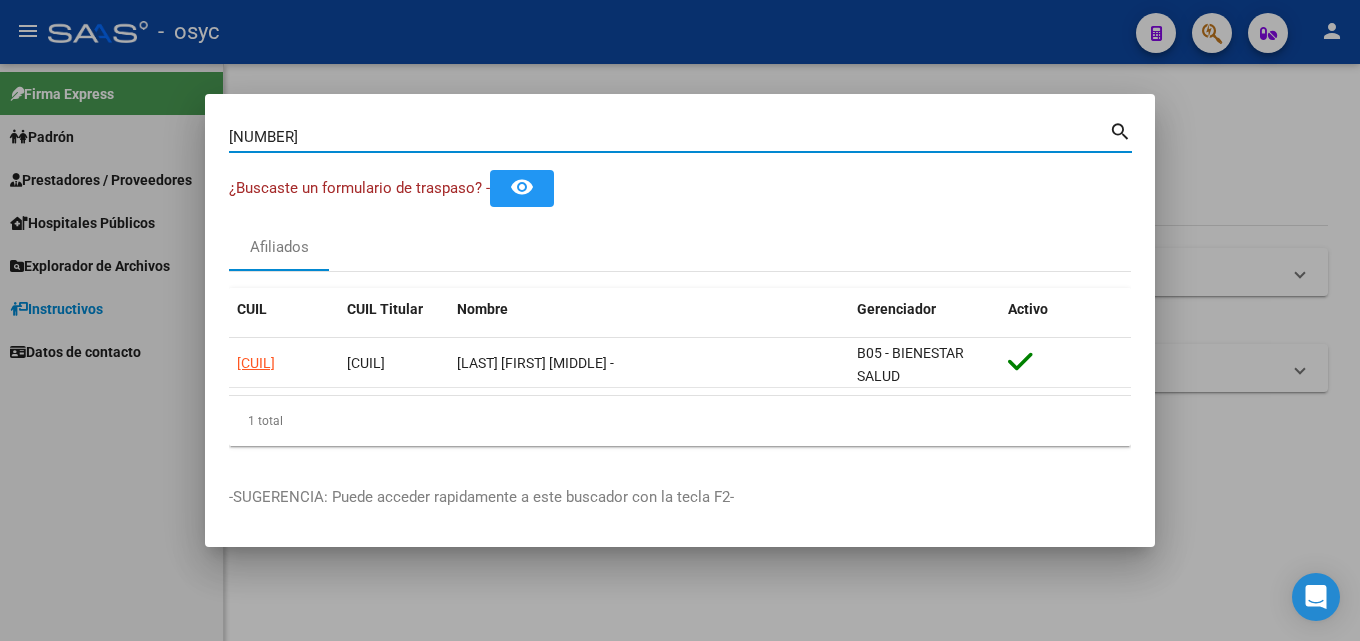 type on "[NUMBER]" 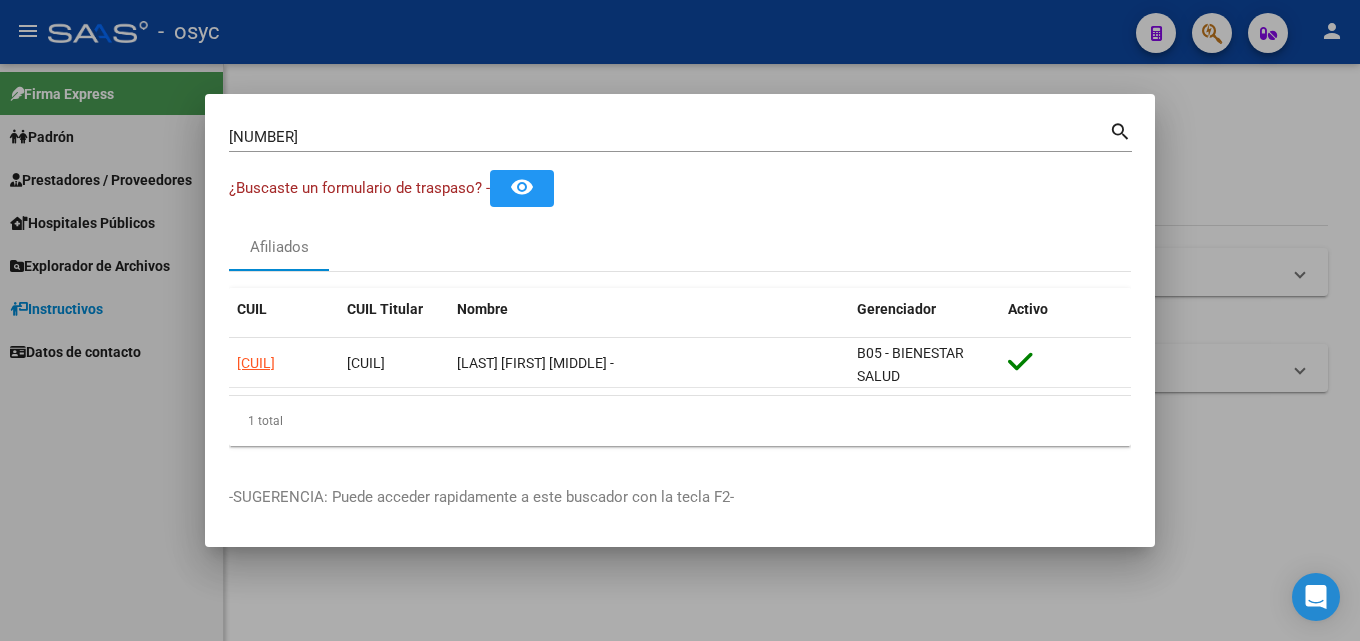 click at bounding box center [680, 320] 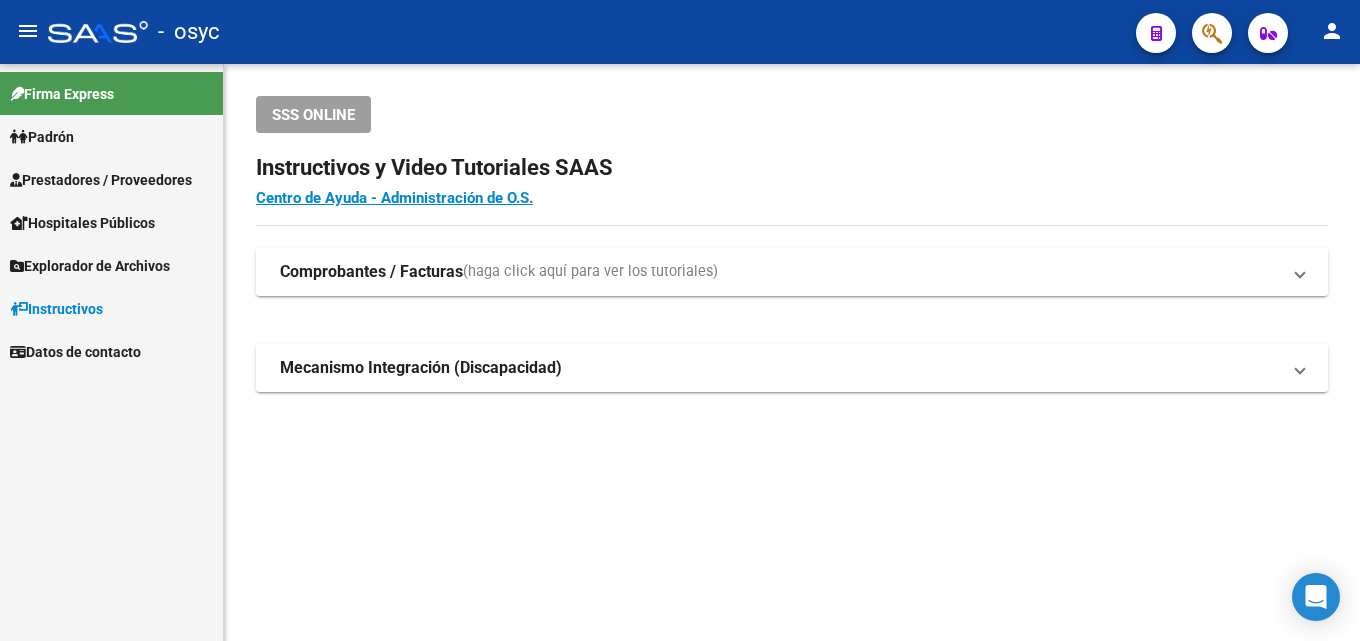 click 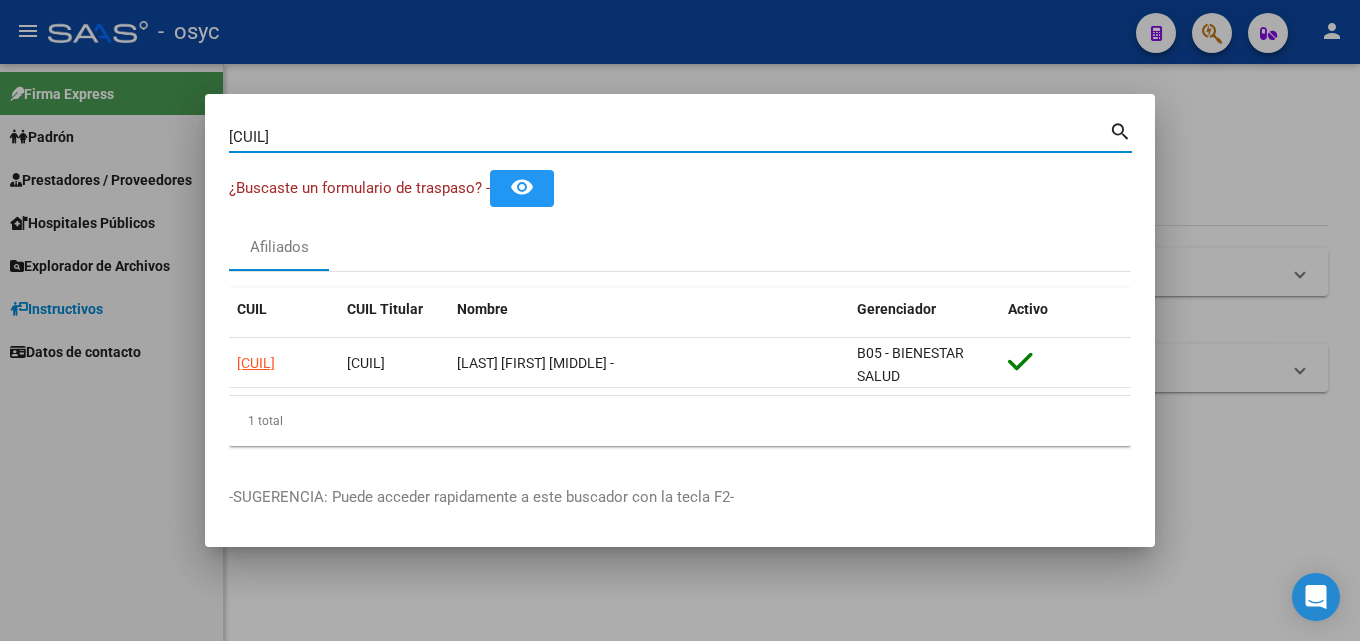 drag, startPoint x: 324, startPoint y: 135, endPoint x: 0, endPoint y: 100, distance: 325.88495 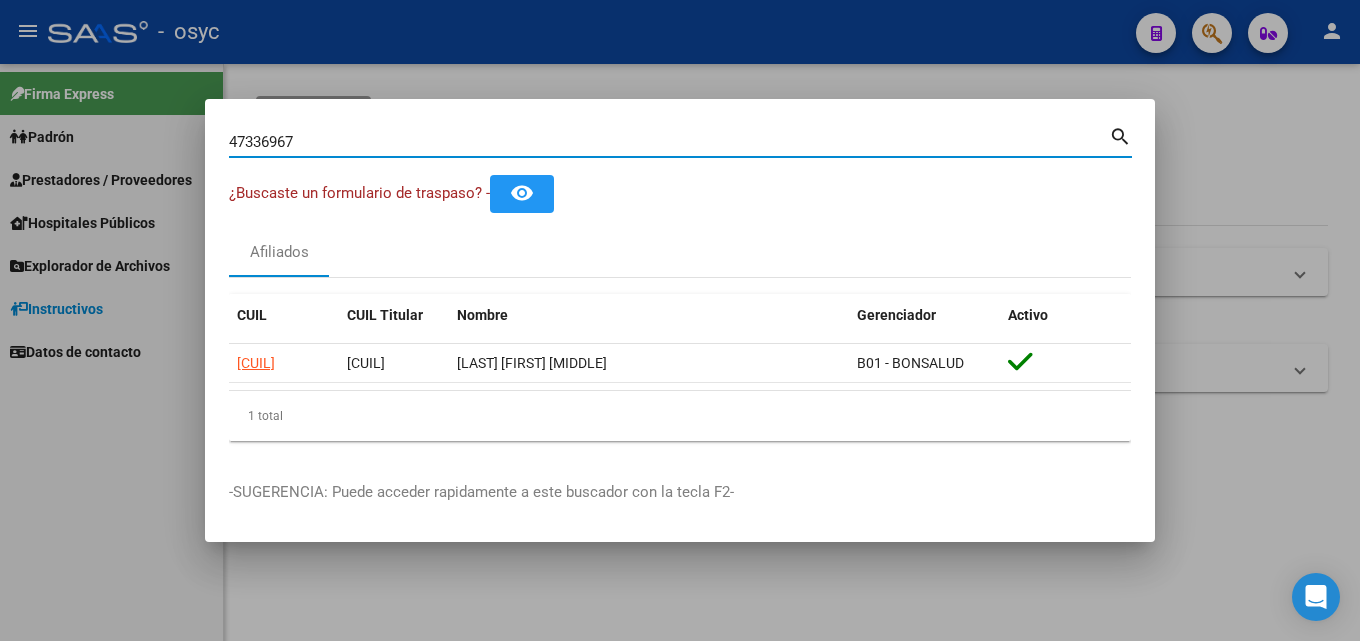 drag, startPoint x: 348, startPoint y: 138, endPoint x: 0, endPoint y: 183, distance: 350.89743 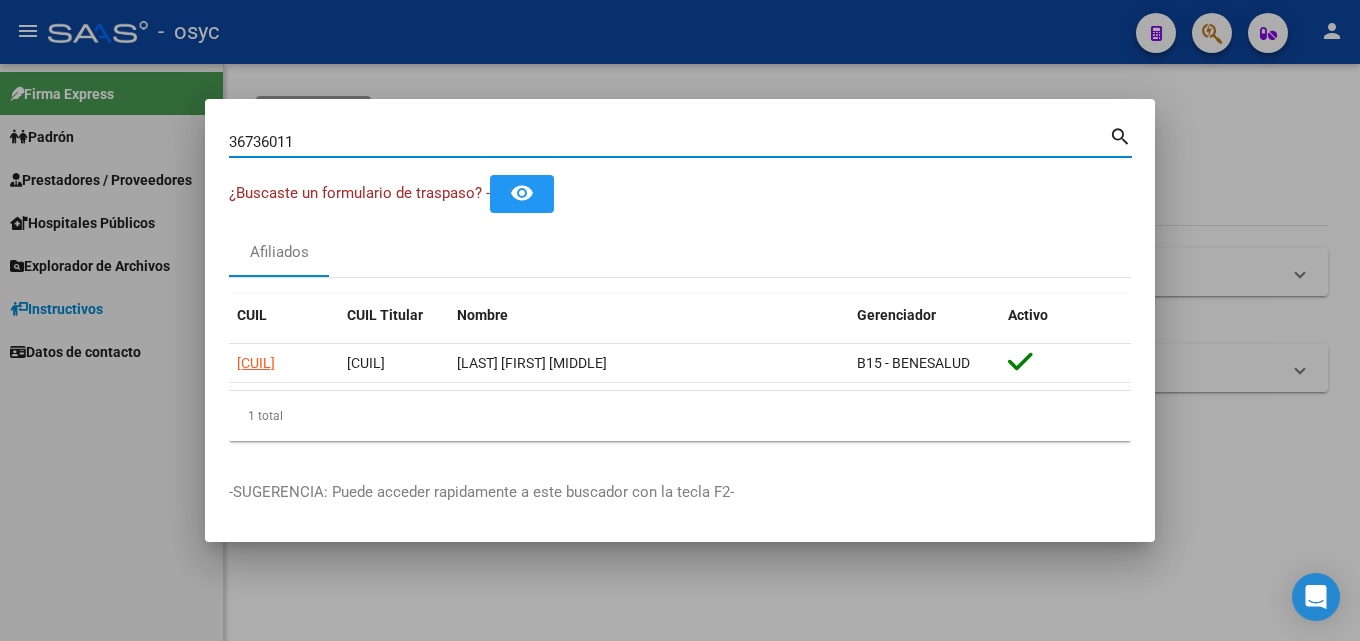drag, startPoint x: 341, startPoint y: 147, endPoint x: 8, endPoint y: 174, distance: 334.0928 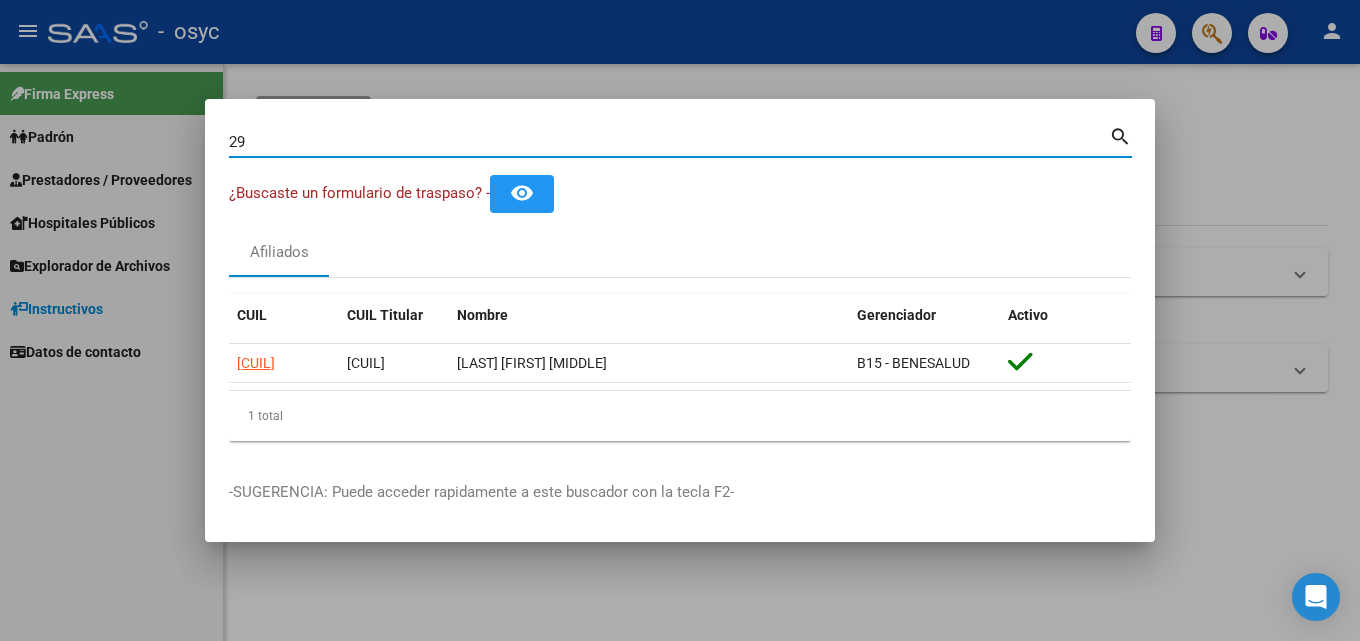 type on "2" 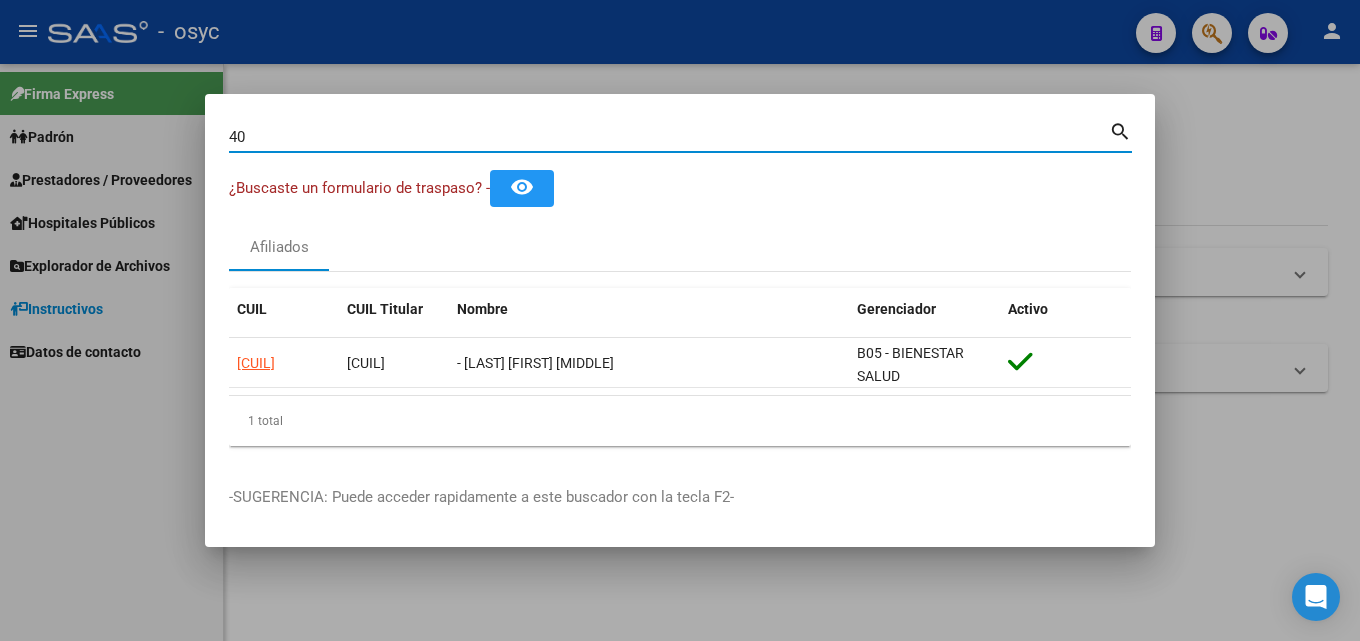 type on "4" 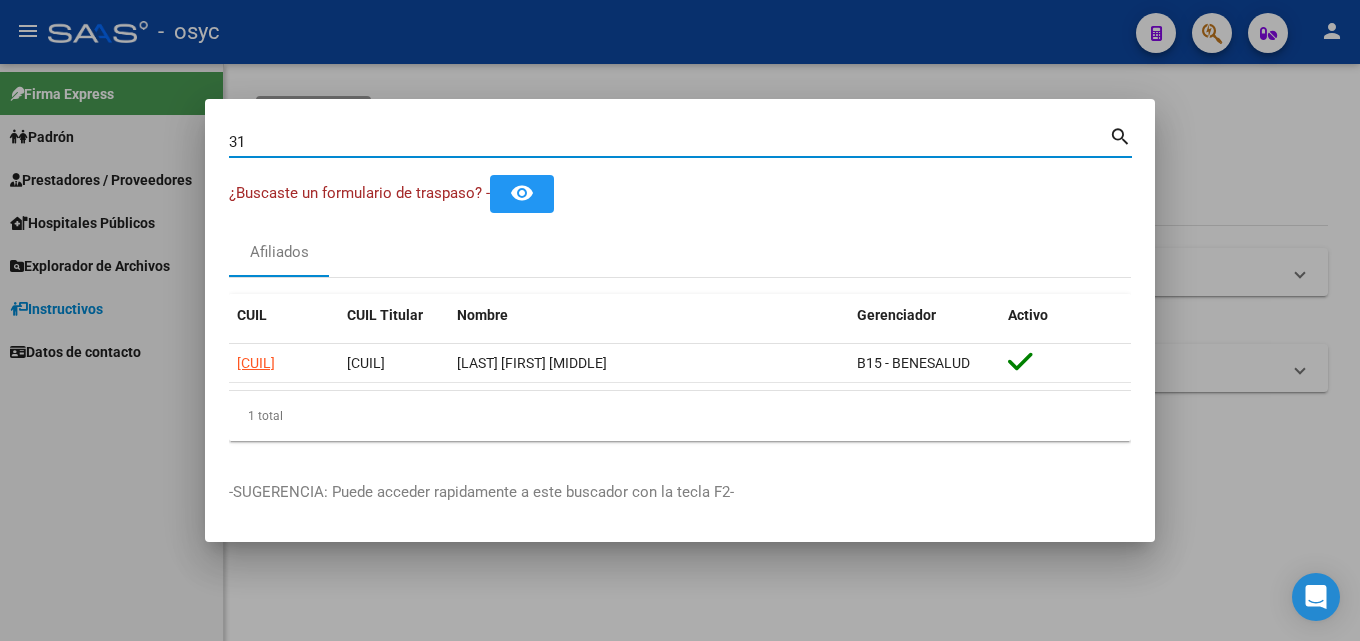 type on "3" 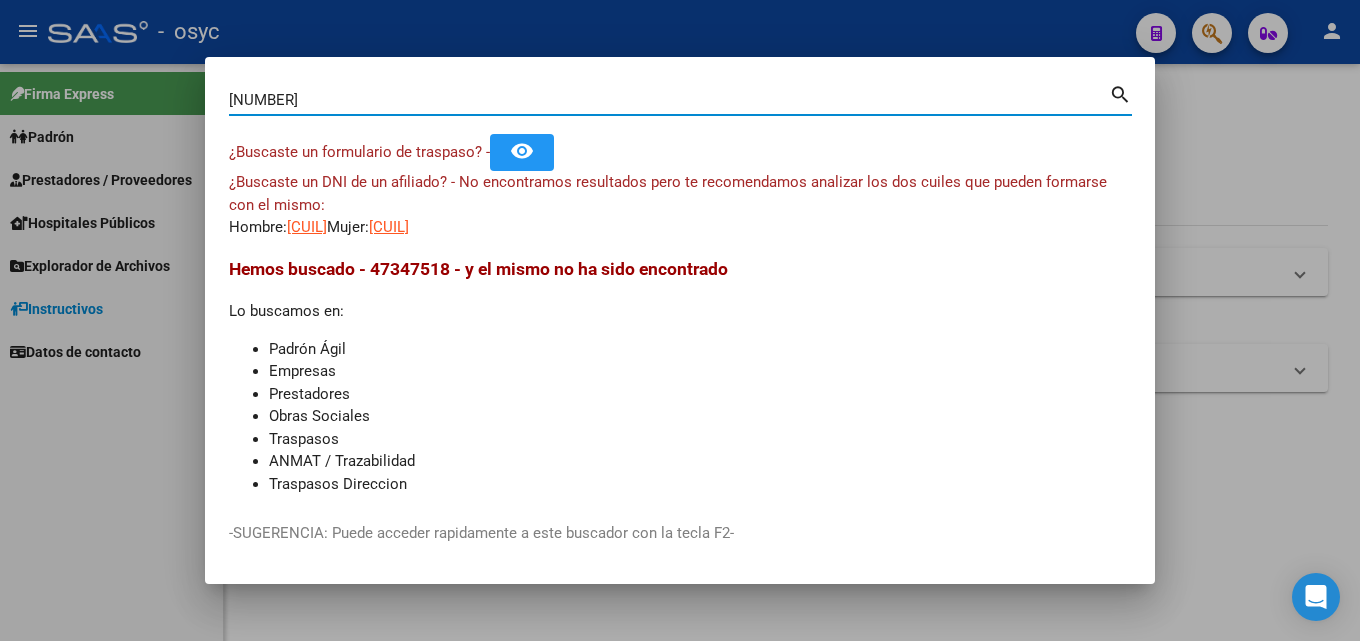 drag, startPoint x: 311, startPoint y: 109, endPoint x: 0, endPoint y: 100, distance: 311.1302 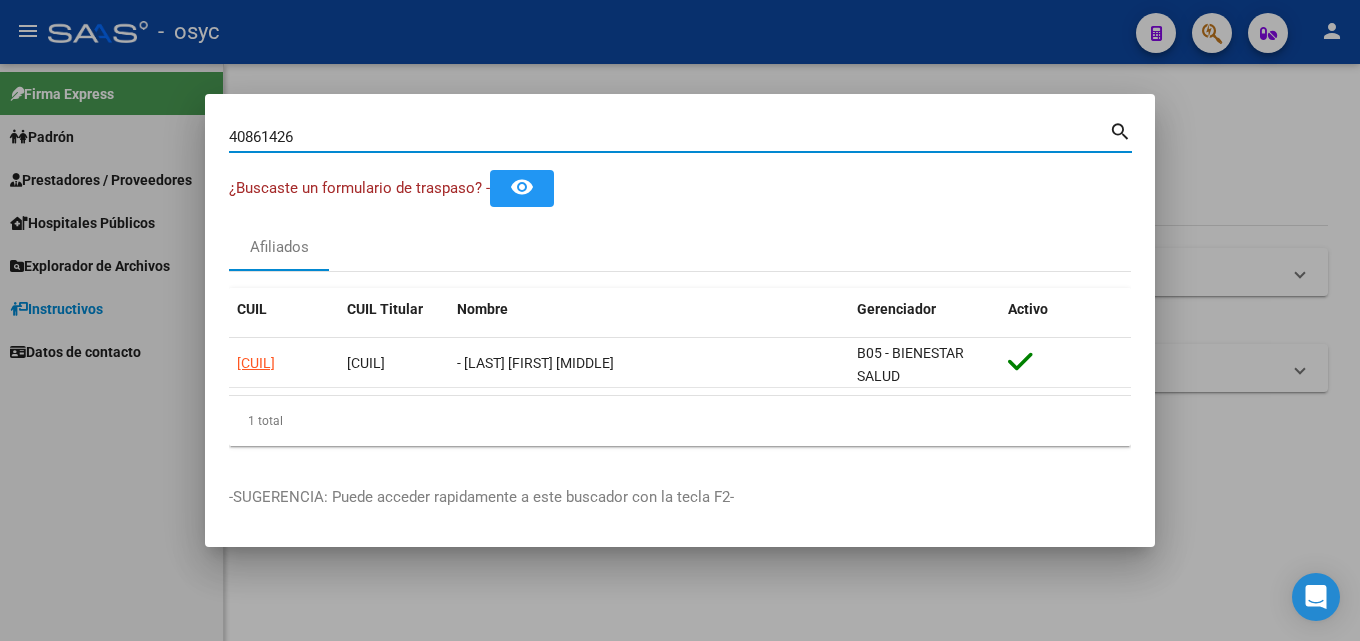 drag, startPoint x: 399, startPoint y: 130, endPoint x: 0, endPoint y: 176, distance: 401.64288 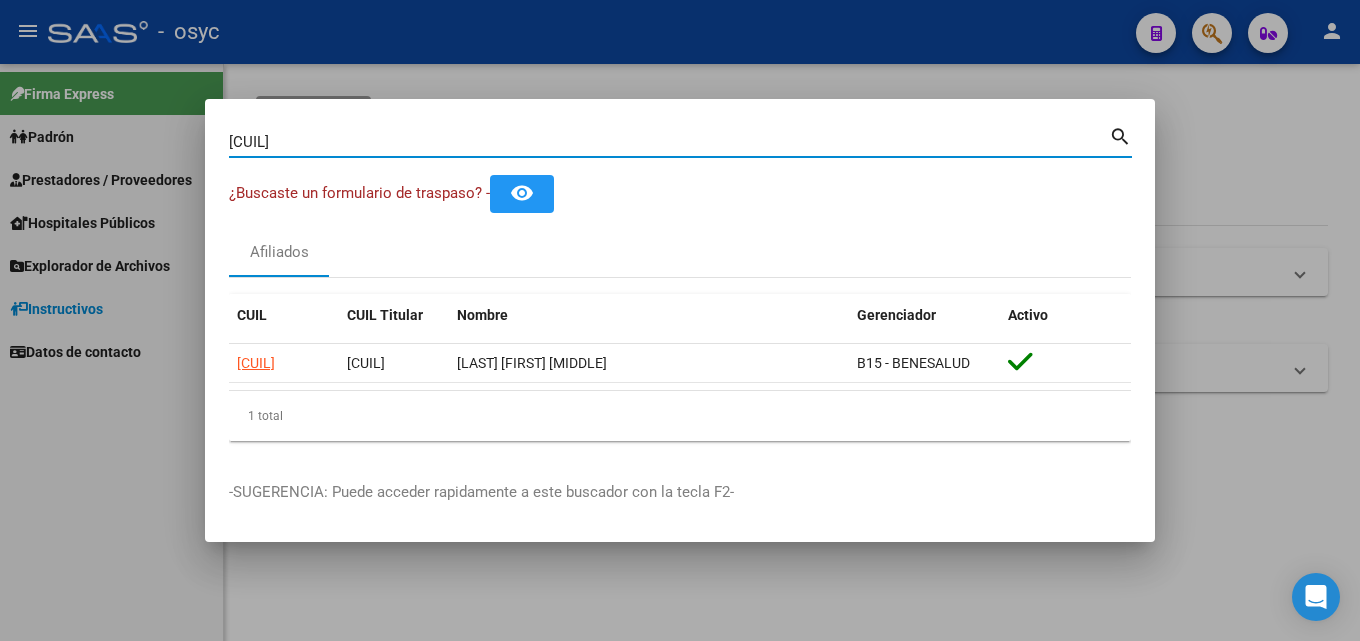 drag, startPoint x: 433, startPoint y: 142, endPoint x: 0, endPoint y: 107, distance: 434.41223 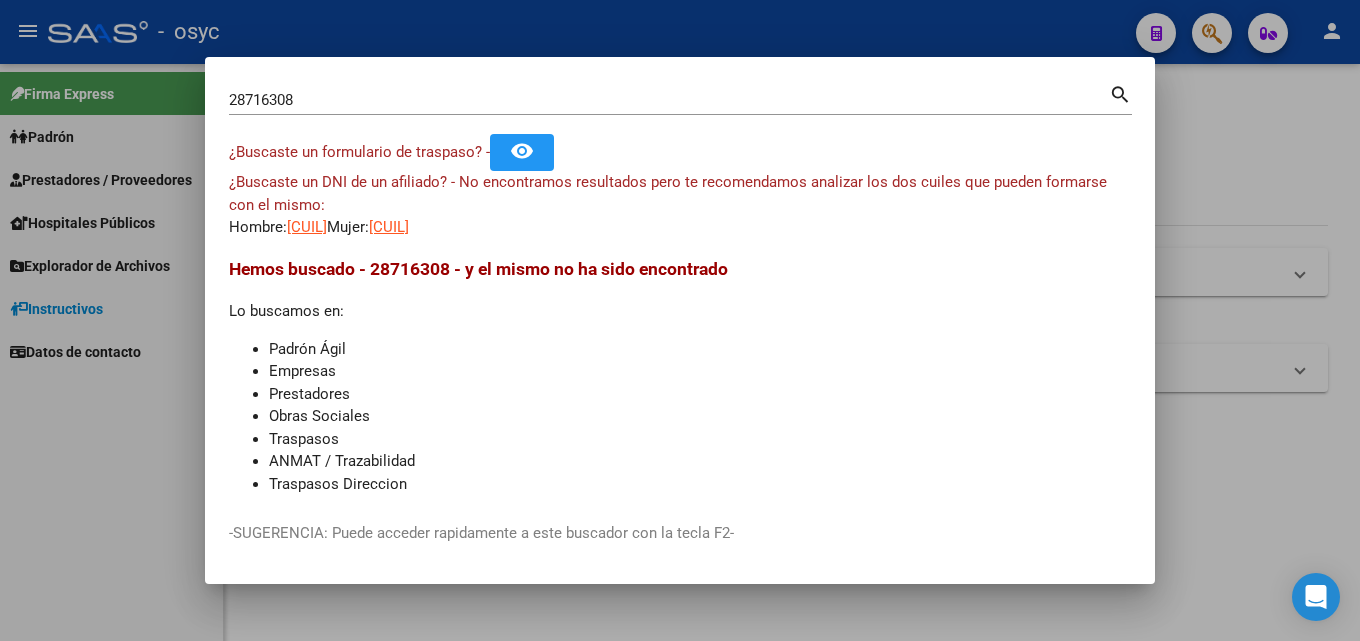 drag, startPoint x: 355, startPoint y: 89, endPoint x: 106, endPoint y: 113, distance: 250.15395 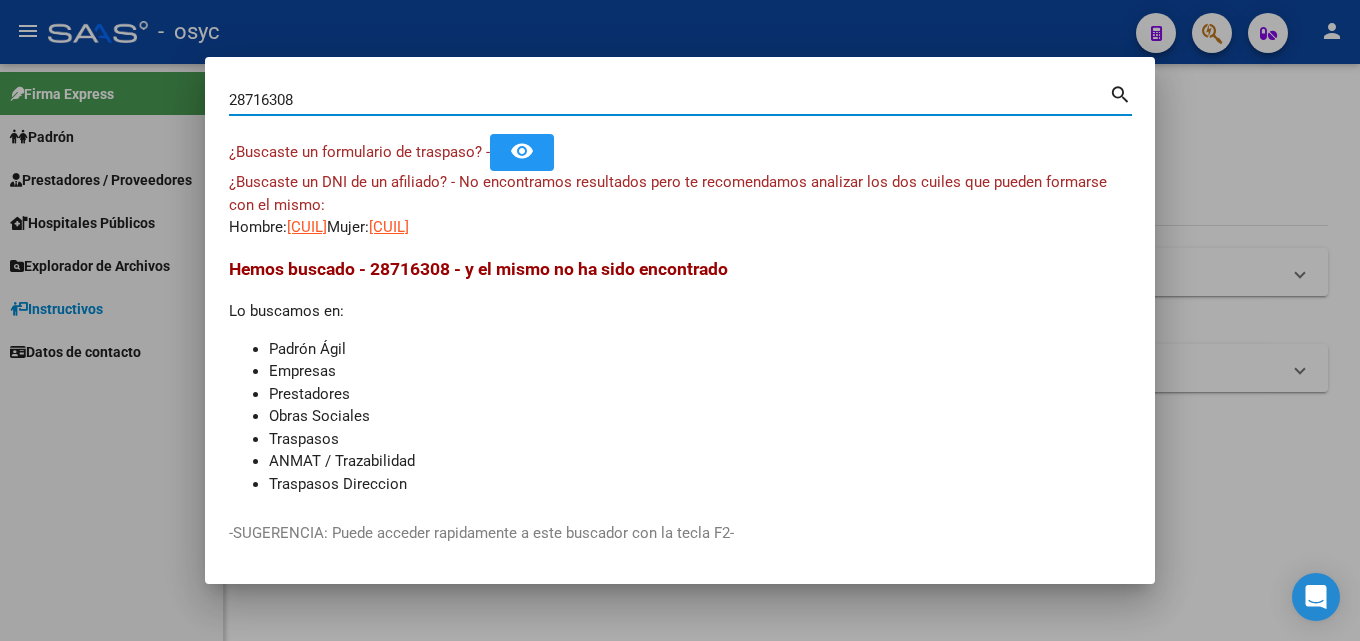 drag, startPoint x: 300, startPoint y: 104, endPoint x: 0, endPoint y: 40, distance: 306.7507 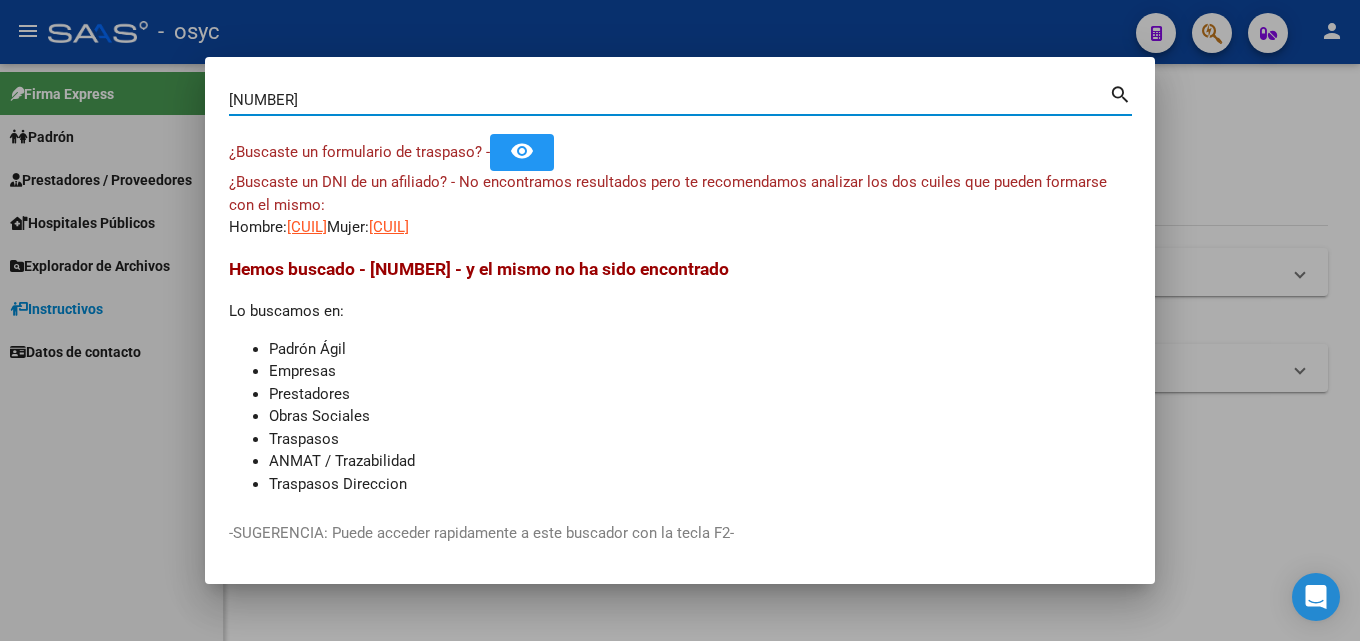 type on "[NUMBER]" 